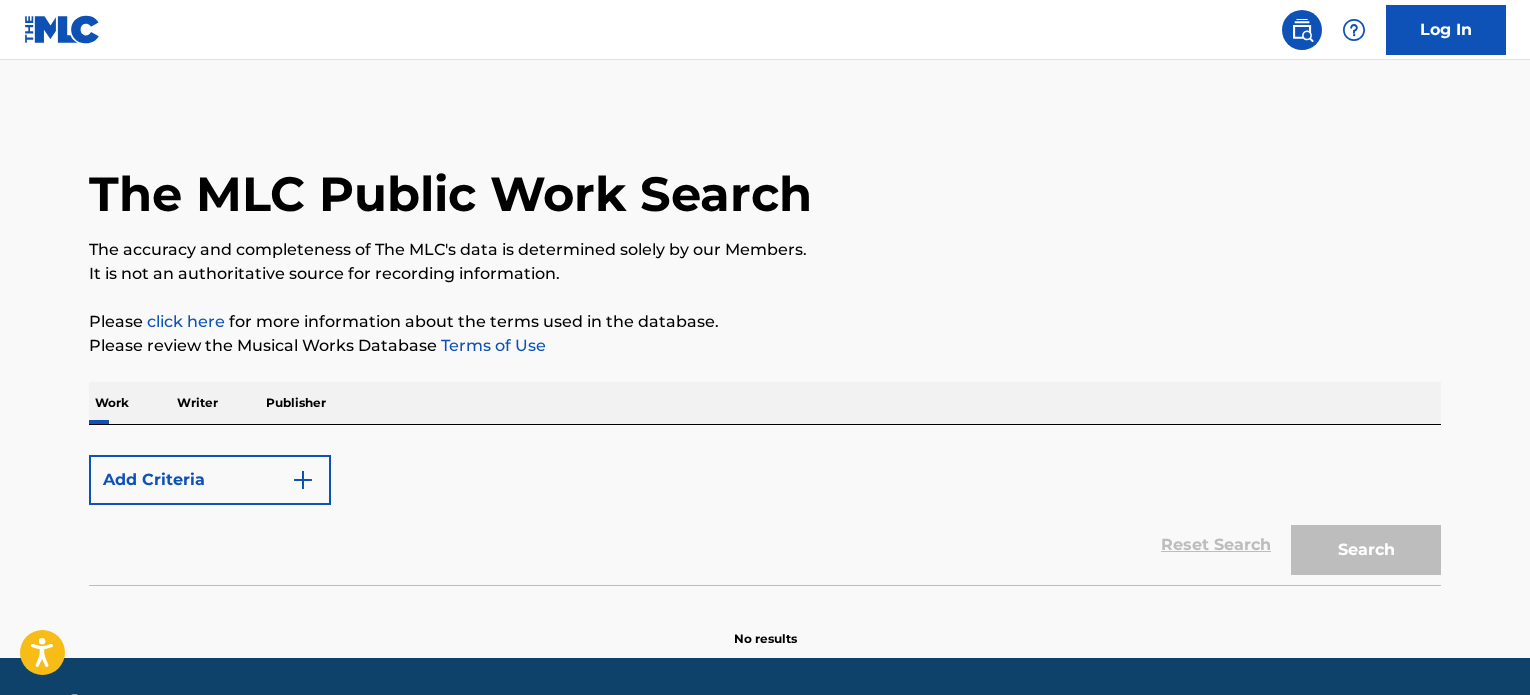 scroll, scrollTop: 0, scrollLeft: 0, axis: both 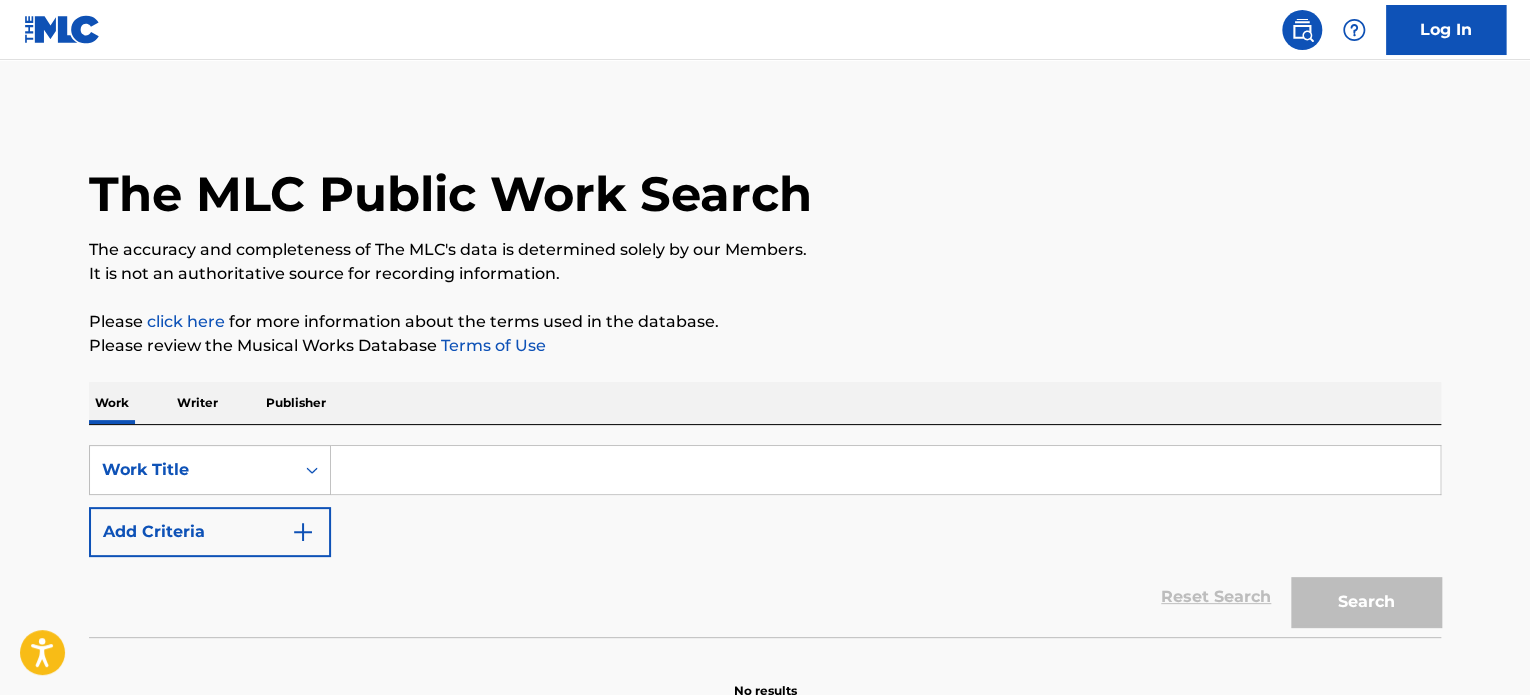 click at bounding box center [885, 470] 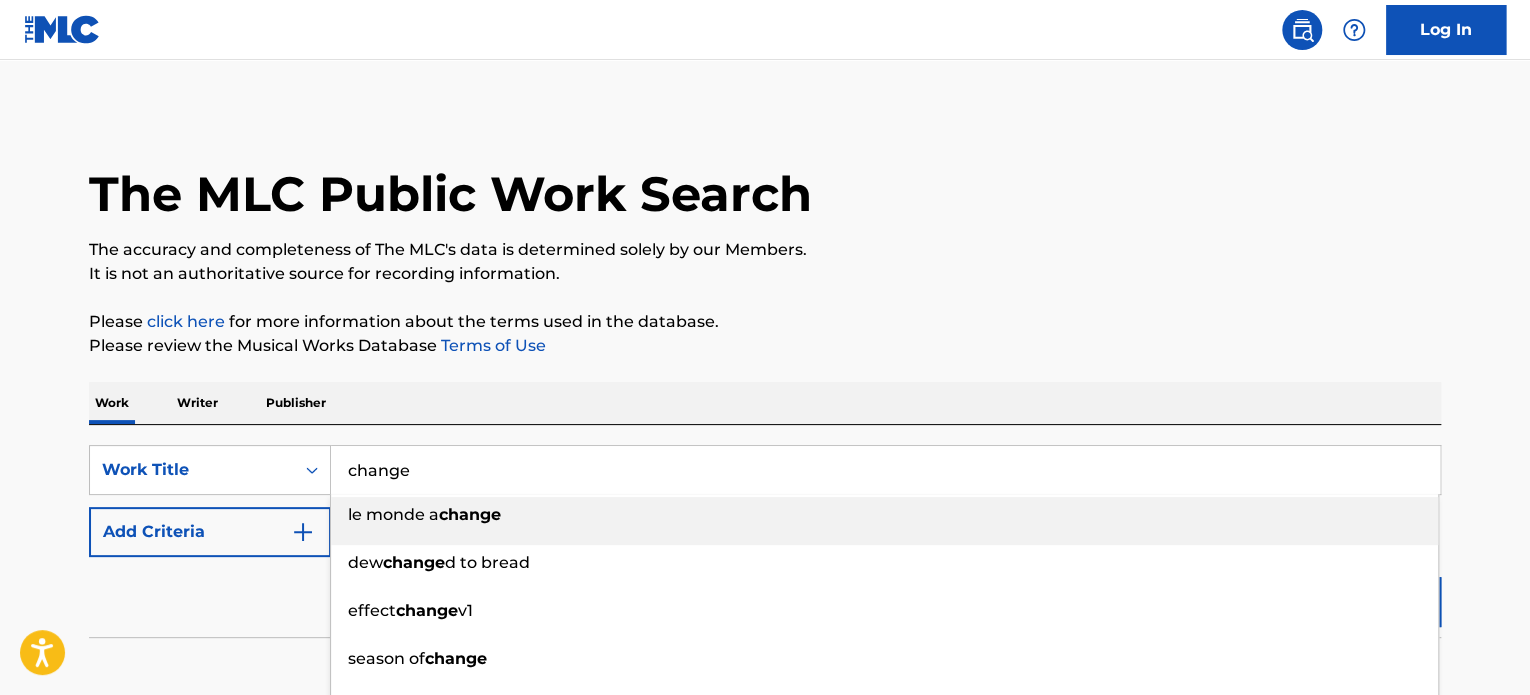 type on "change" 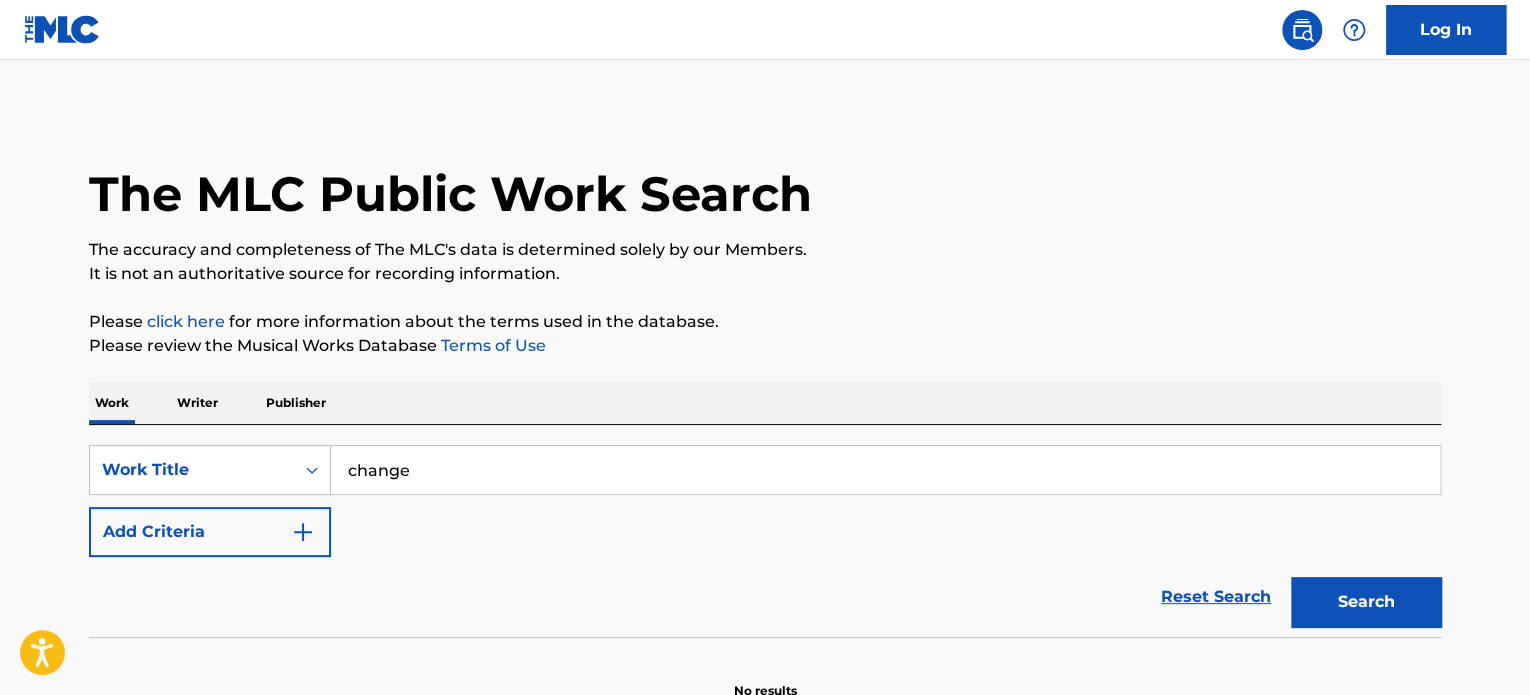 click at bounding box center [303, 532] 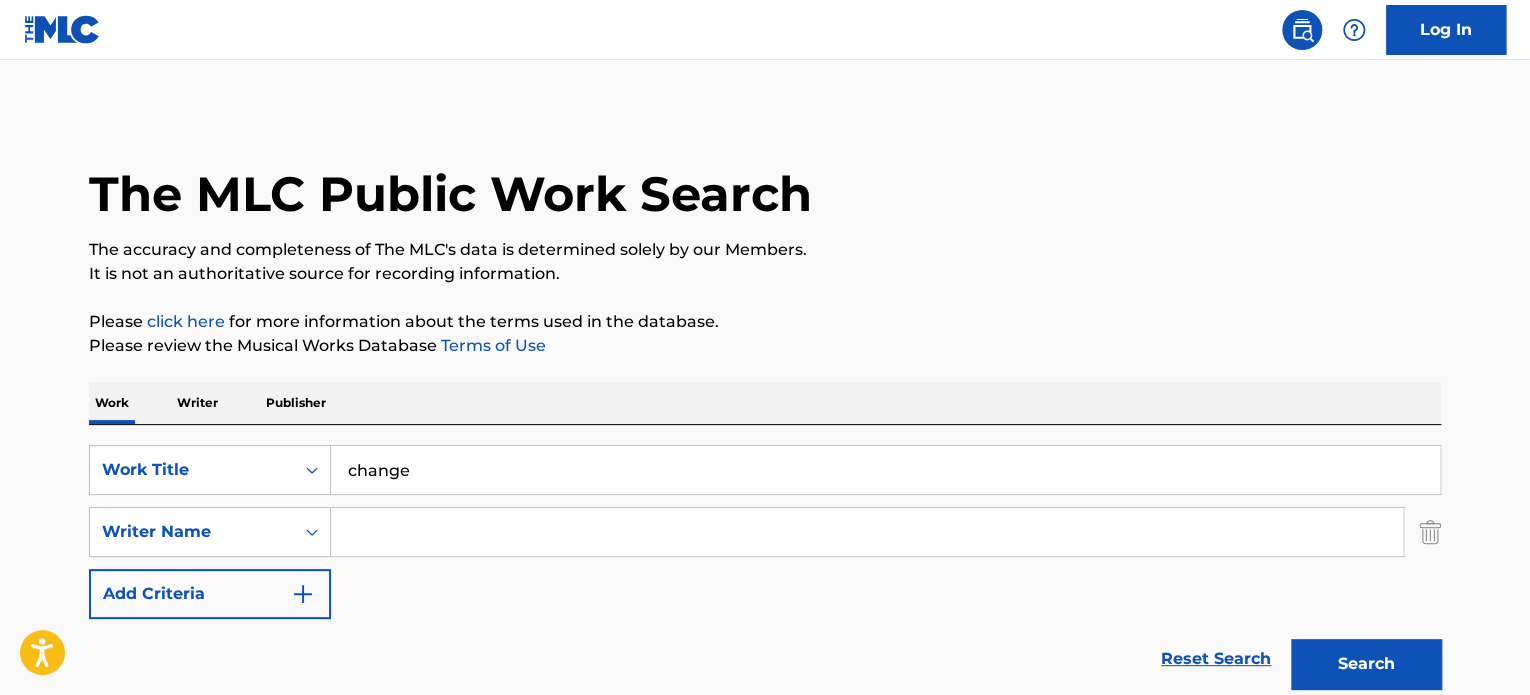 click at bounding box center (867, 532) 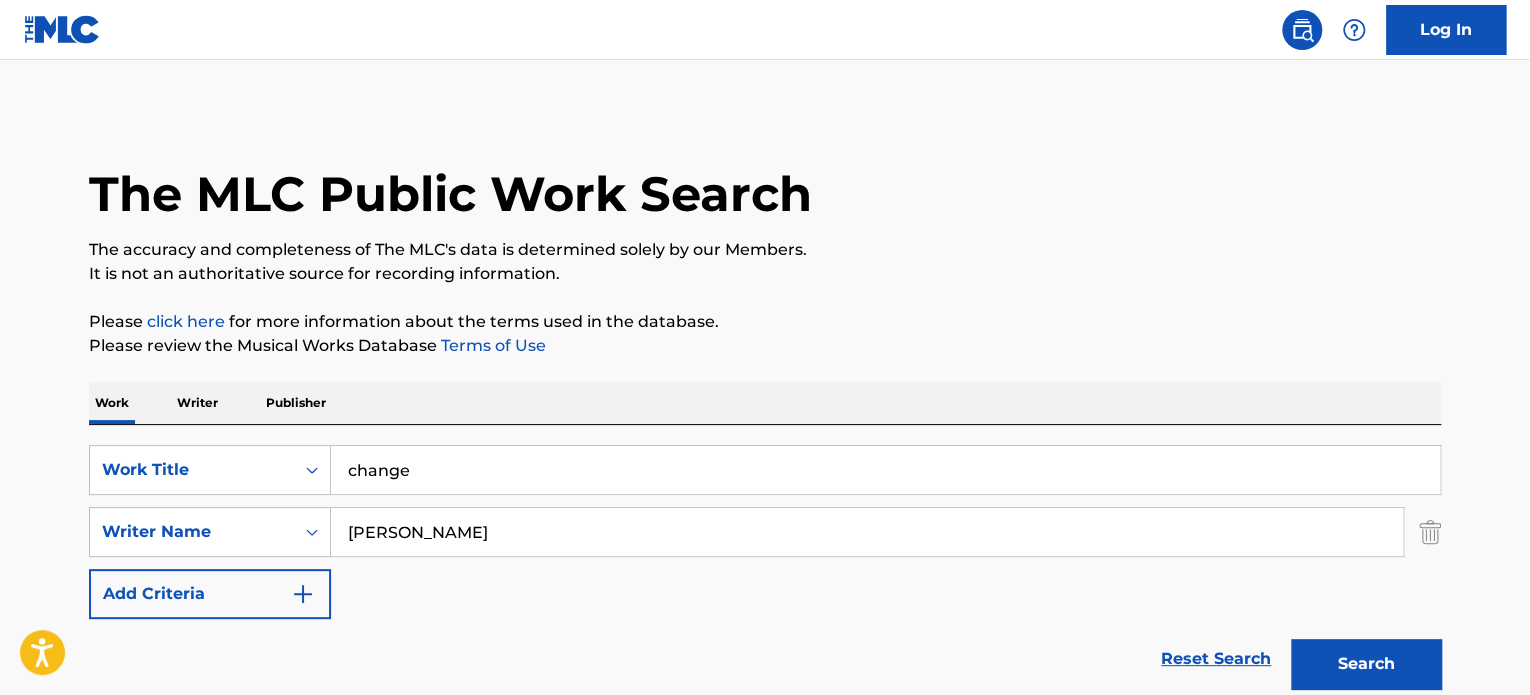 type on "[PERSON_NAME]" 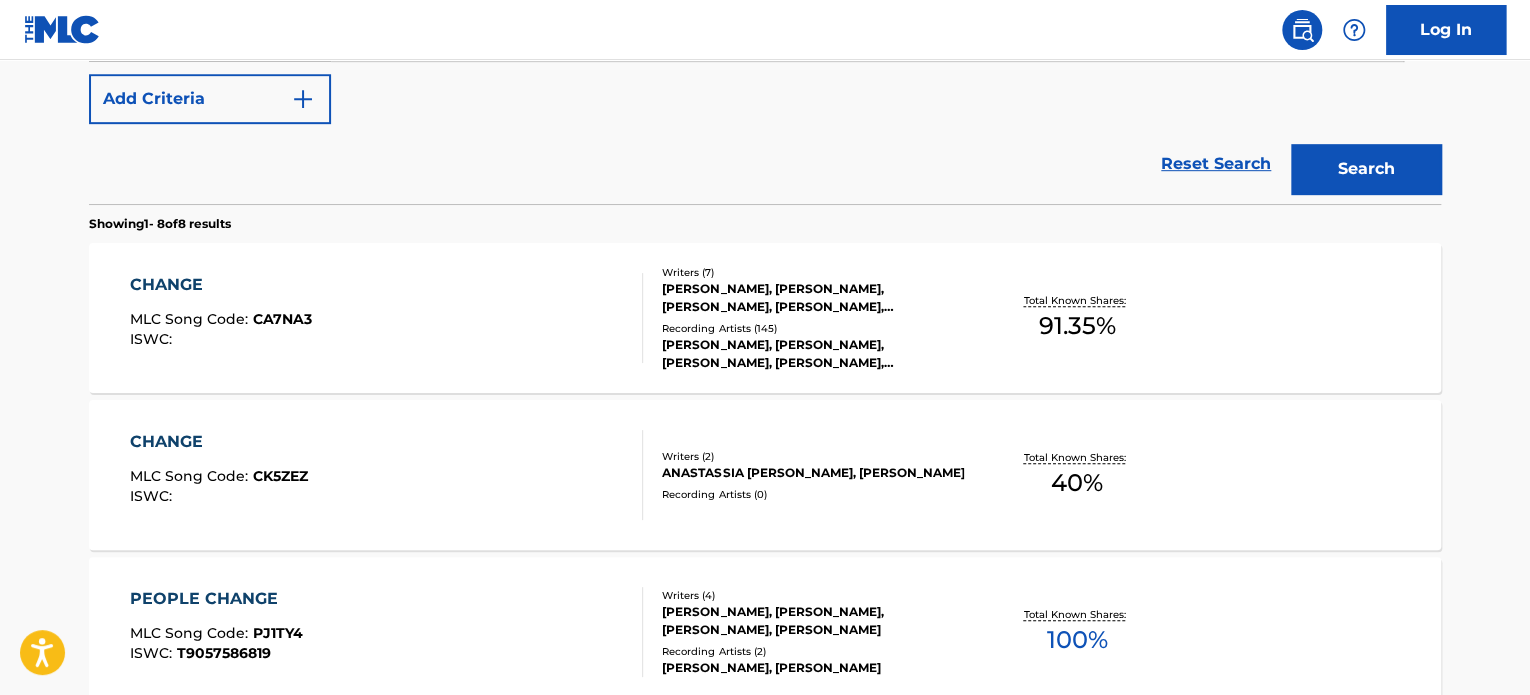 scroll, scrollTop: 500, scrollLeft: 0, axis: vertical 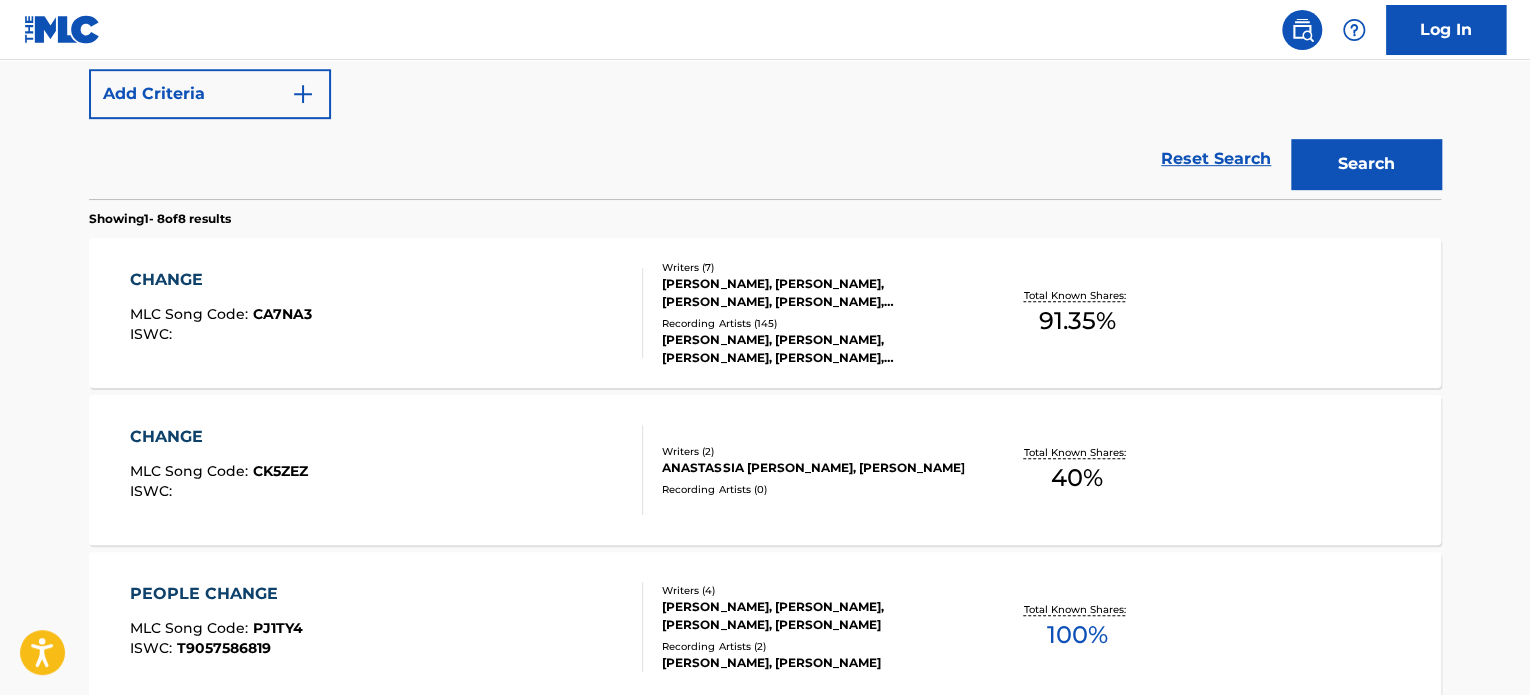 click on "CHANGE MLC Song Code : CA7NA3 ISWC :" at bounding box center [387, 313] 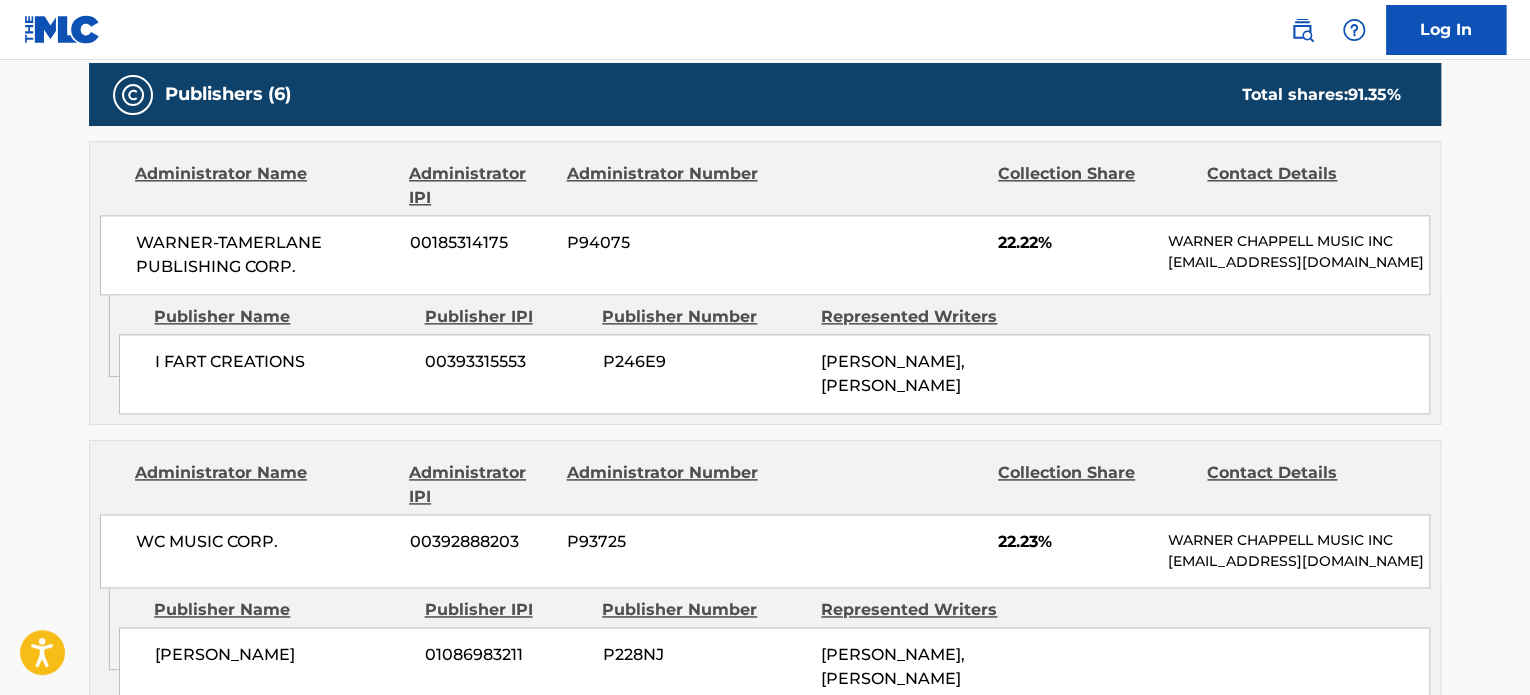 scroll, scrollTop: 1200, scrollLeft: 0, axis: vertical 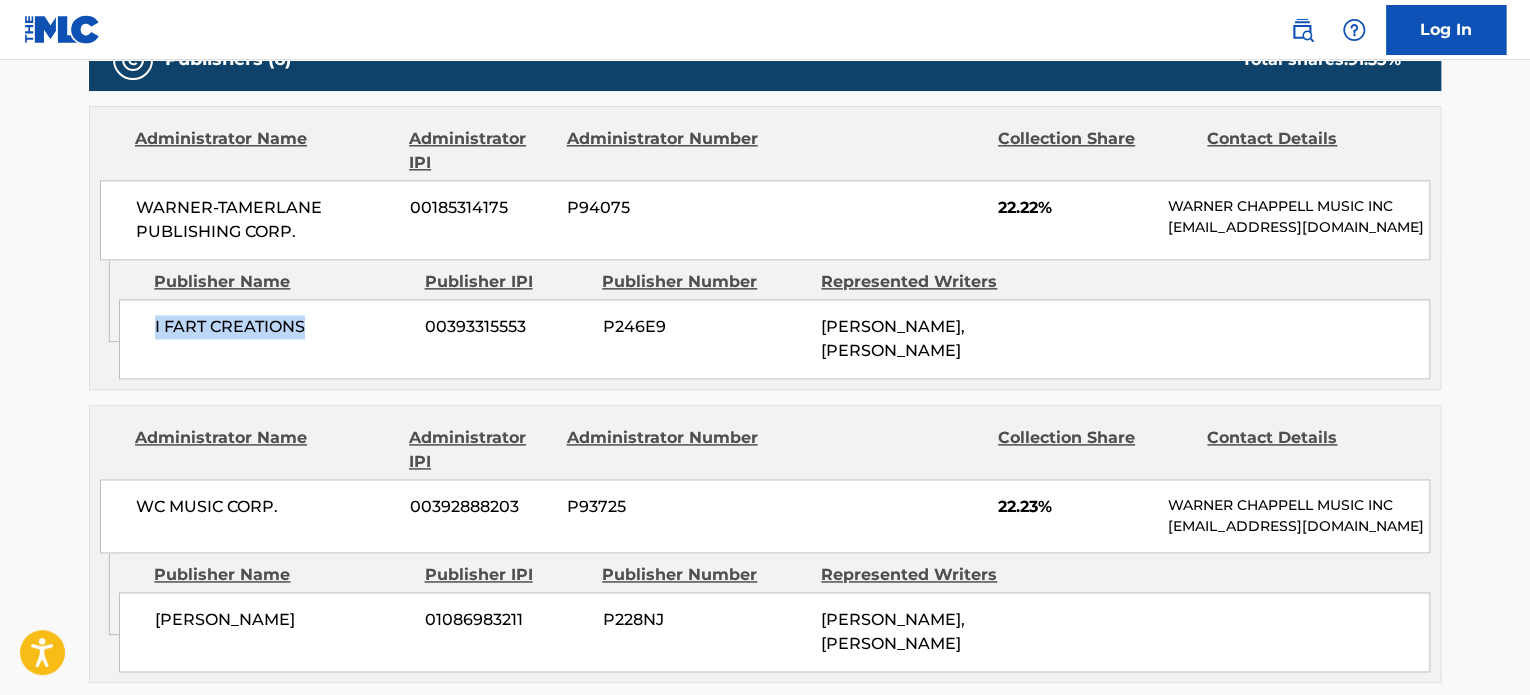 drag, startPoint x: 154, startPoint y: 323, endPoint x: 310, endPoint y: 328, distance: 156.08011 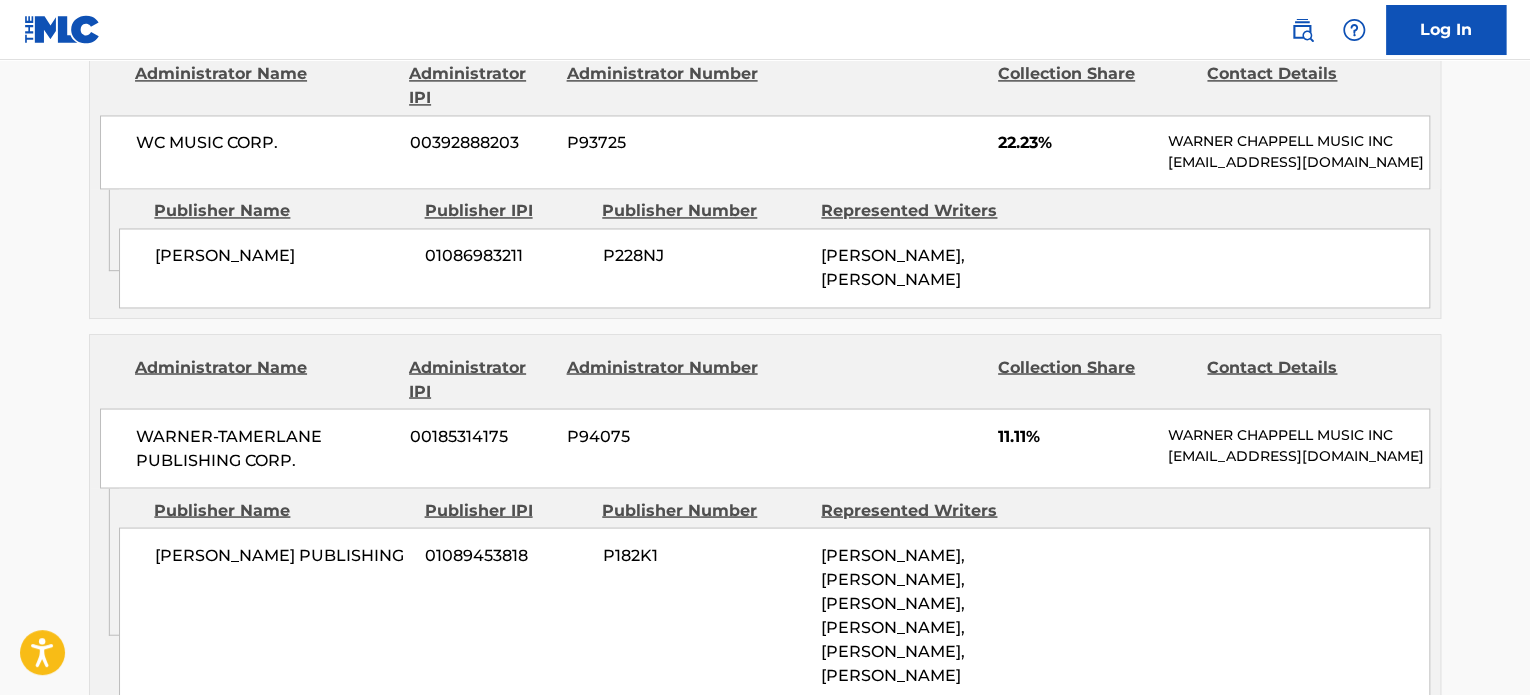 scroll, scrollTop: 1600, scrollLeft: 0, axis: vertical 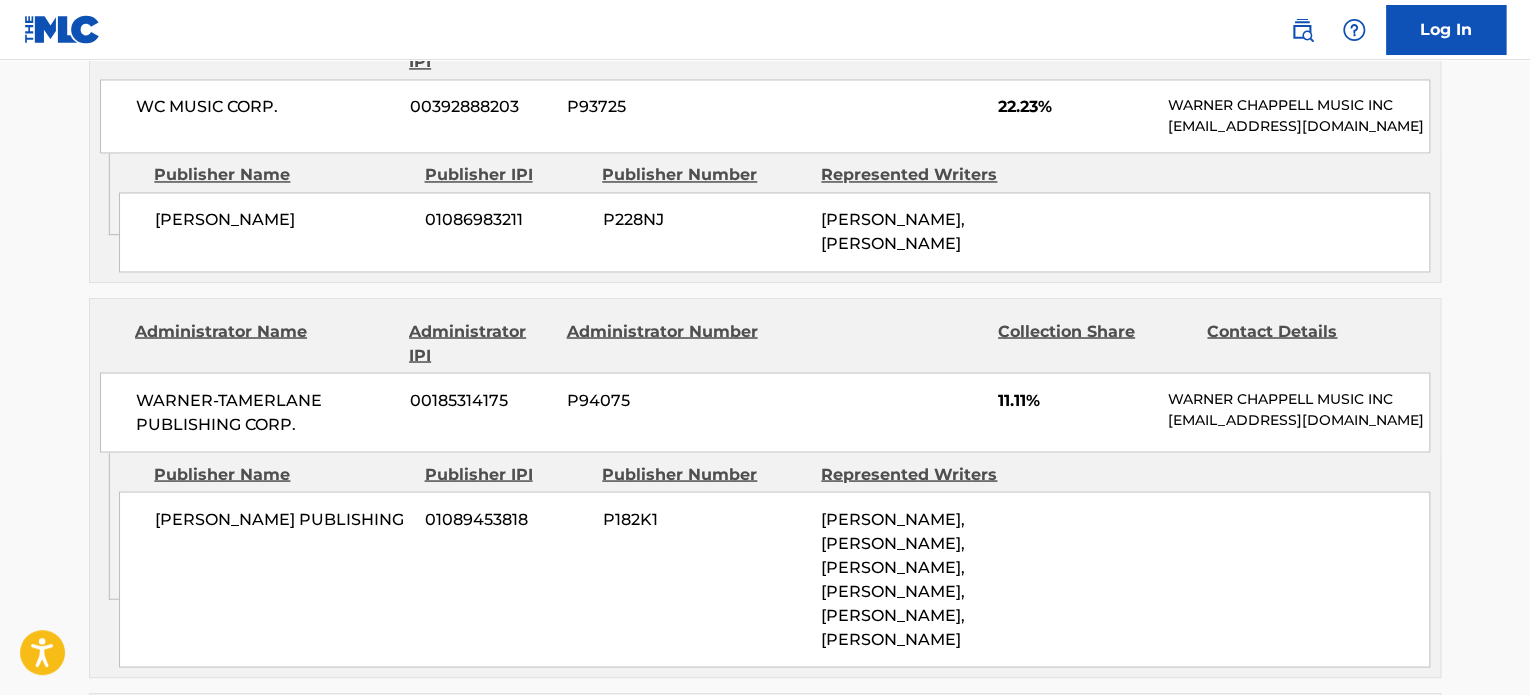 click on "[PERSON_NAME] 01086983211 P228NJ [PERSON_NAME], [PERSON_NAME]" at bounding box center [774, 232] 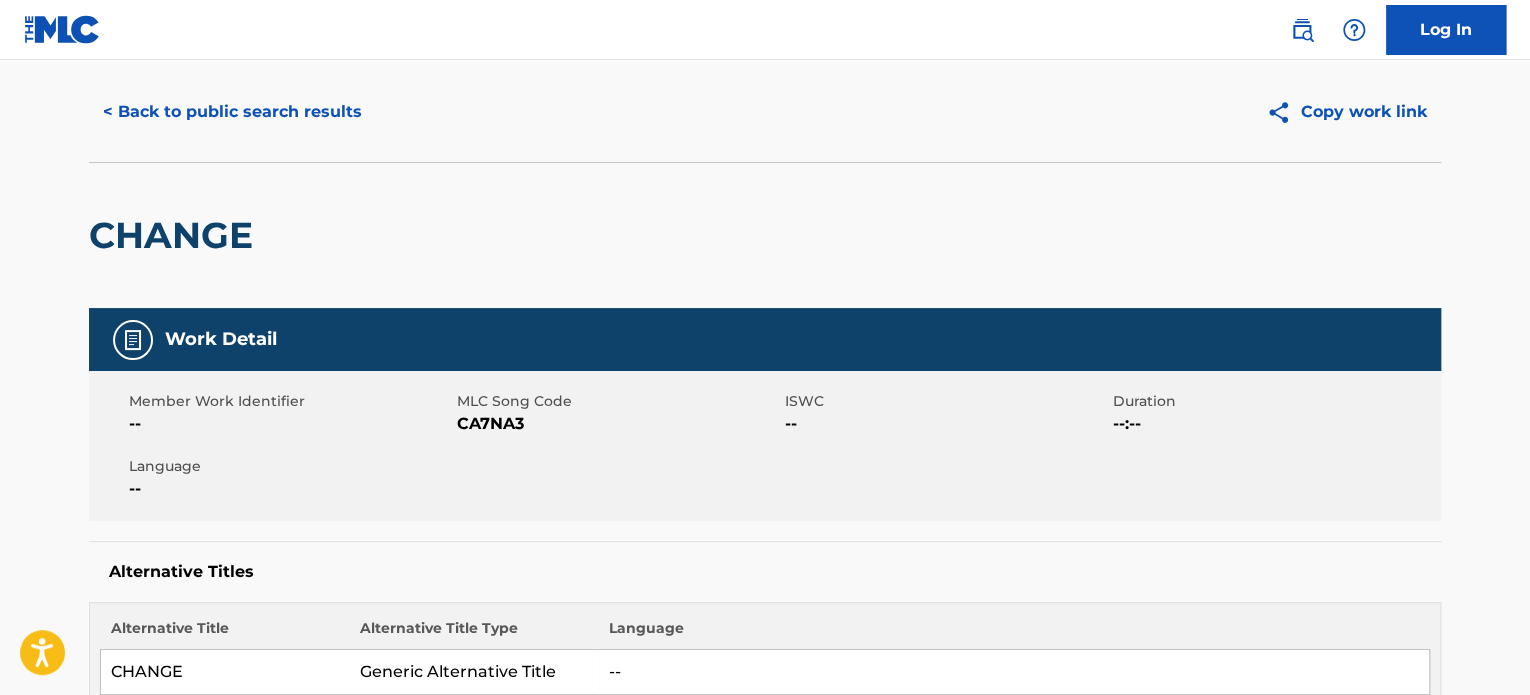 scroll, scrollTop: 0, scrollLeft: 0, axis: both 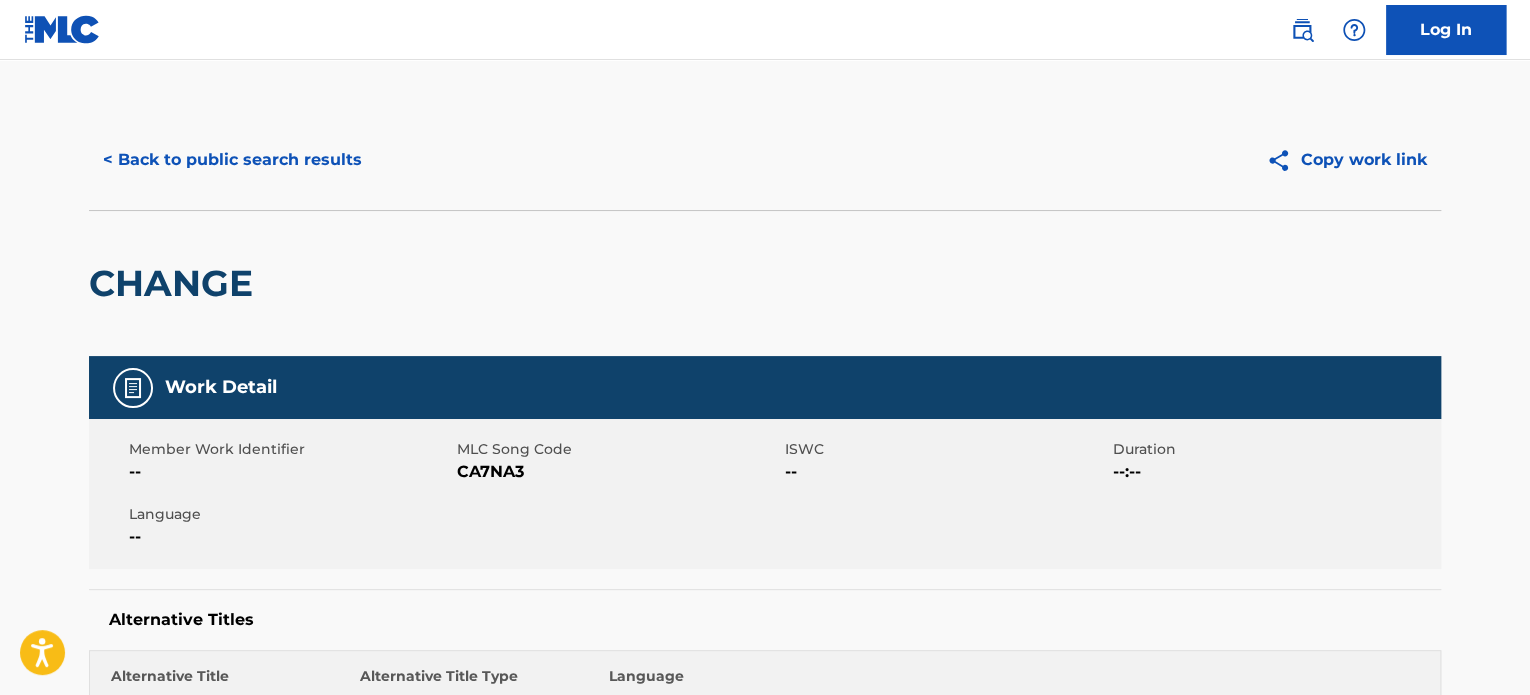 click on "< Back to public search results" at bounding box center [232, 160] 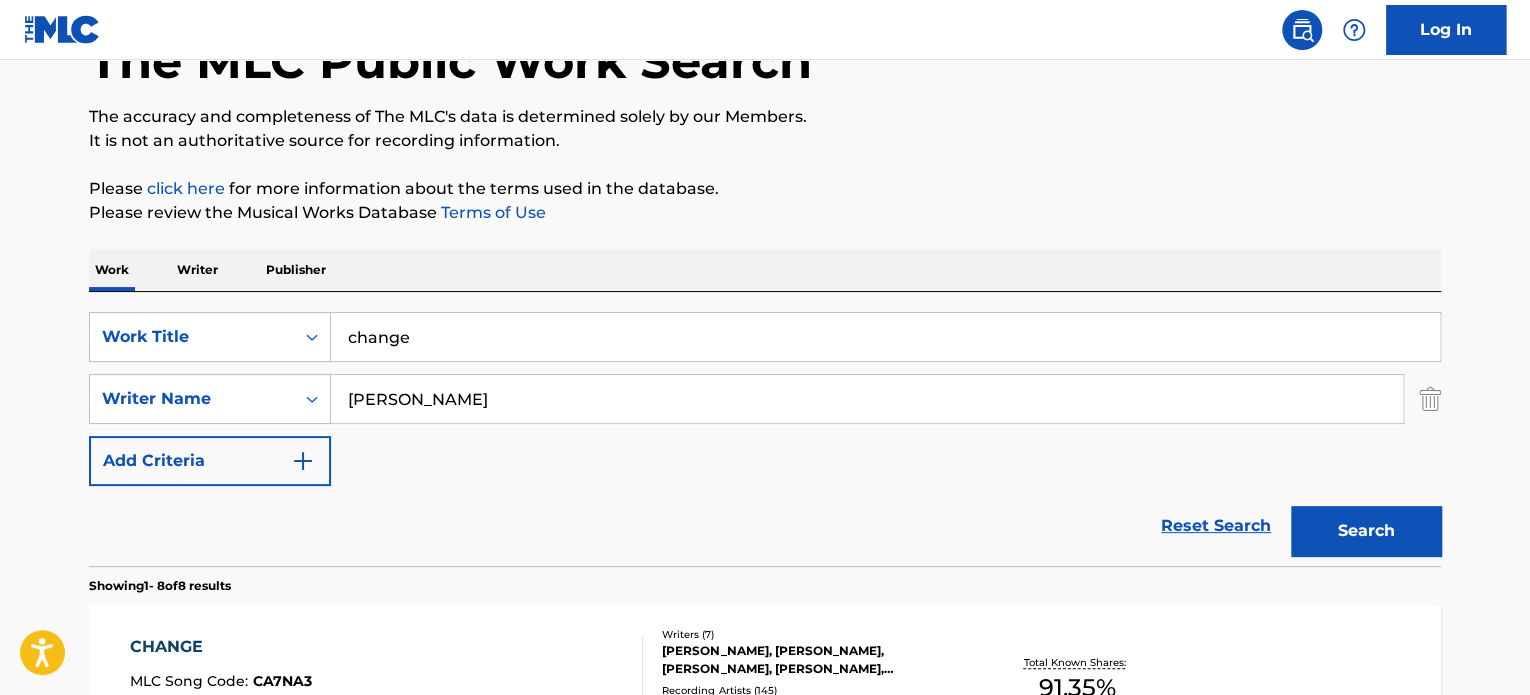 scroll, scrollTop: 0, scrollLeft: 0, axis: both 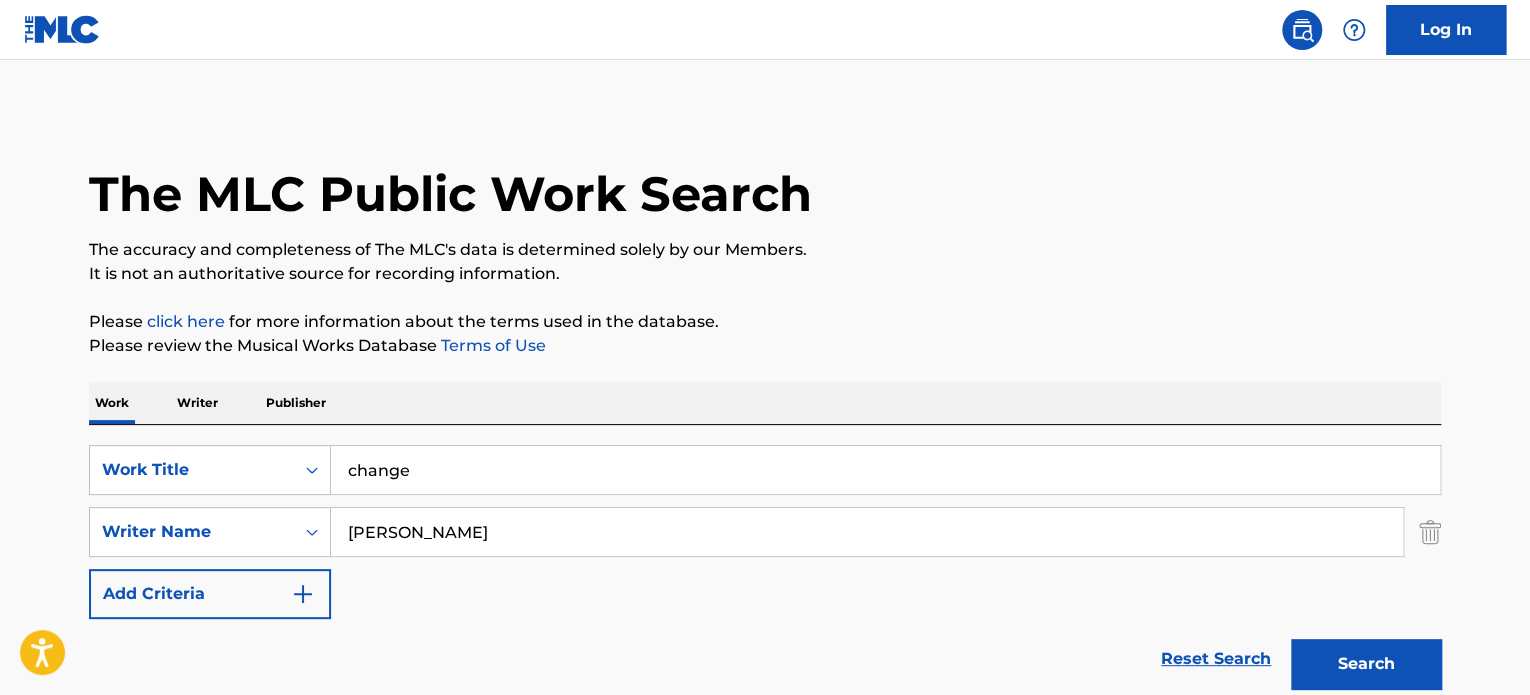 click on "change" at bounding box center (885, 470) 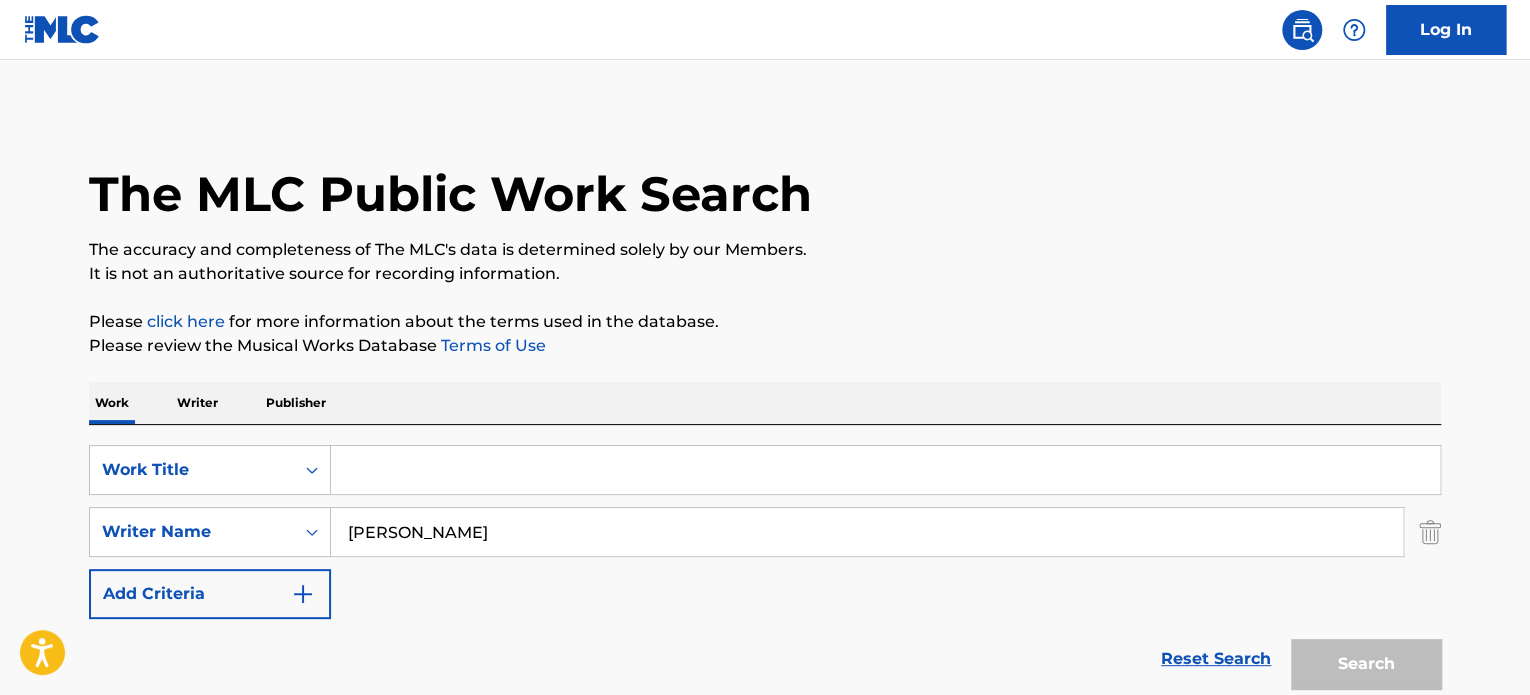 type 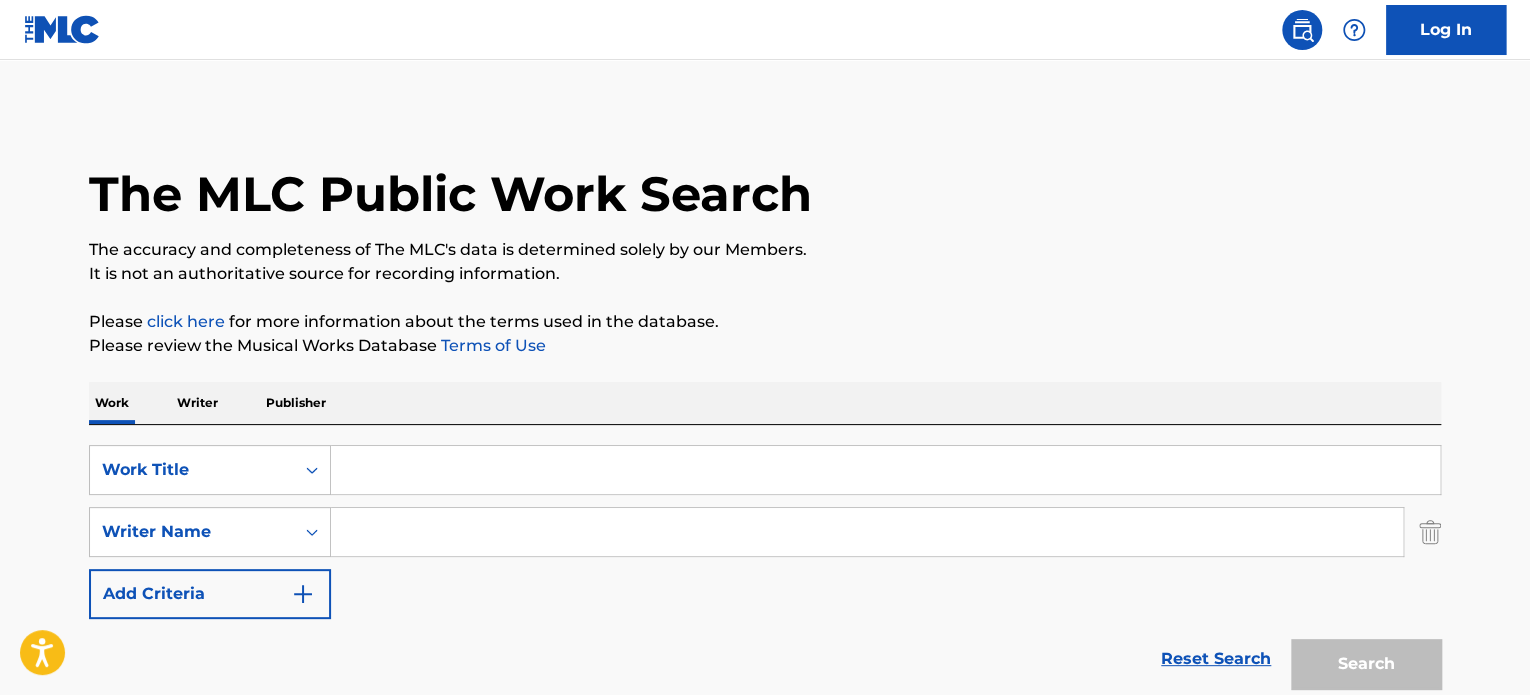 type 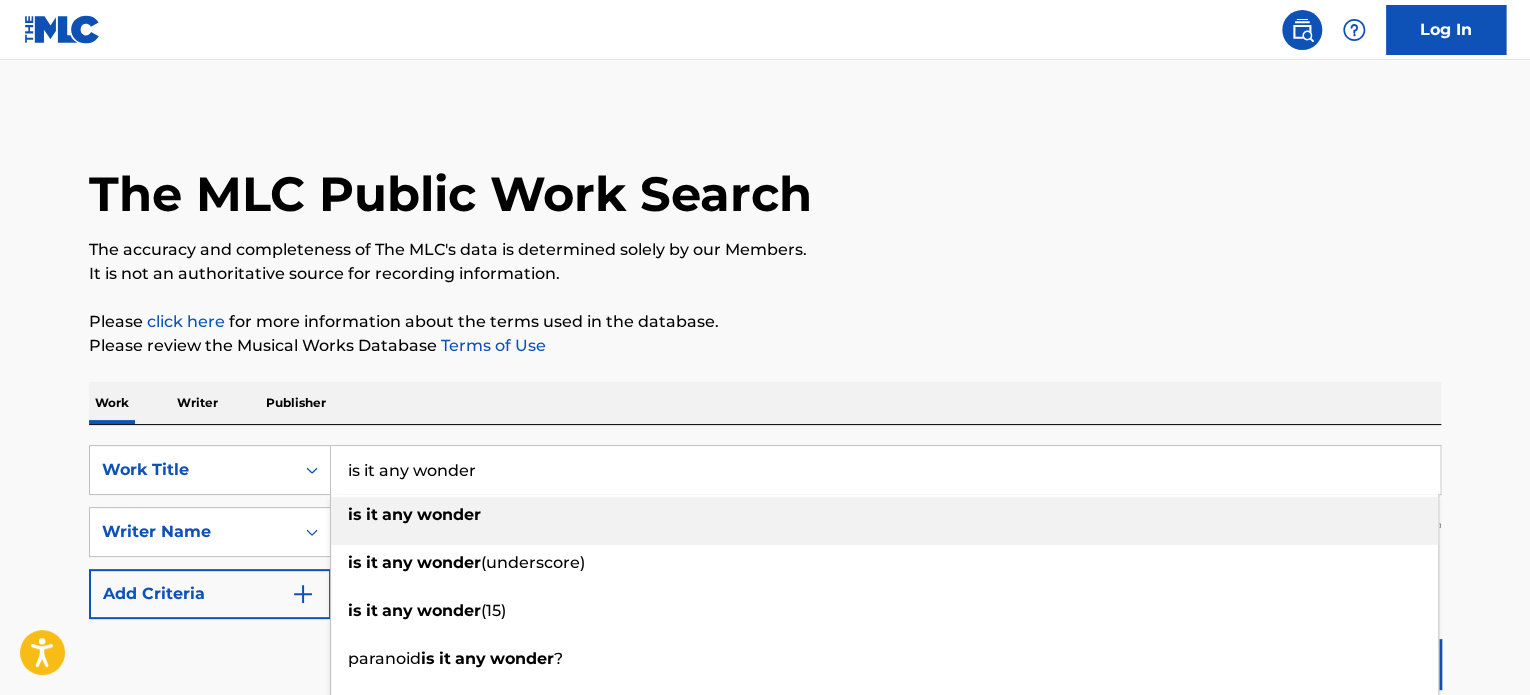 type on "is it any wonder" 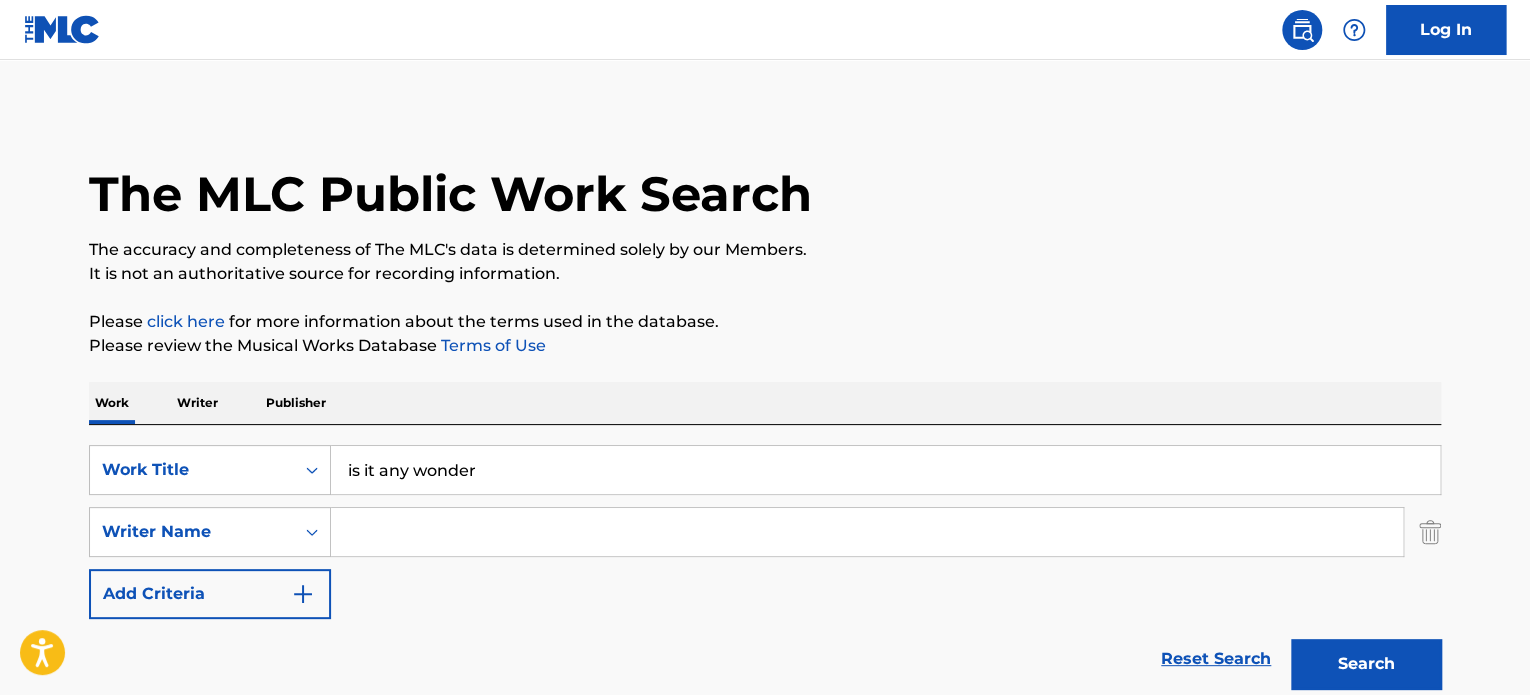 click on "The MLC Public Work Search The accuracy and completeness of The MLC's data is determined solely by our Members. It is not an authoritative source for recording information. Please   click here   for more information about the terms used in the database. Please review the Musical Works Database   Terms of Use Work Writer Publisher SearchWithCriteria0729b92f-3c11-4dde-b2e7-5dd6b03534d3 Work Title is it any wonder SearchWithCriteriae90df611-cff8-49db-a7d7-6abee17d7ced Writer Name Add Criteria Reset Search Search Showing  1  -   8  of  8   results   CHANGE MLC Song Code : CA7NA3 ISWC : Writers ( 7 ) [PERSON_NAME], [PERSON_NAME], [PERSON_NAME], [PERSON_NAME], [PERSON_NAME], [PERSON_NAME], [PERSON_NAME] Recording Artists ( 145 ) [PERSON_NAME], [PERSON_NAME], [PERSON_NAME], [PERSON_NAME], [PERSON_NAME] Total Known Shares: 91.35 % CHANGE MLC Song Code : CK5ZEZ ISWC : Writers ( 2 ) [PERSON_NAME], [PERSON_NAME] Recording Artists ( 0 ) Total Known Shares: 40 % PEOPLE CHANGE : : 4" at bounding box center (765, 1095) 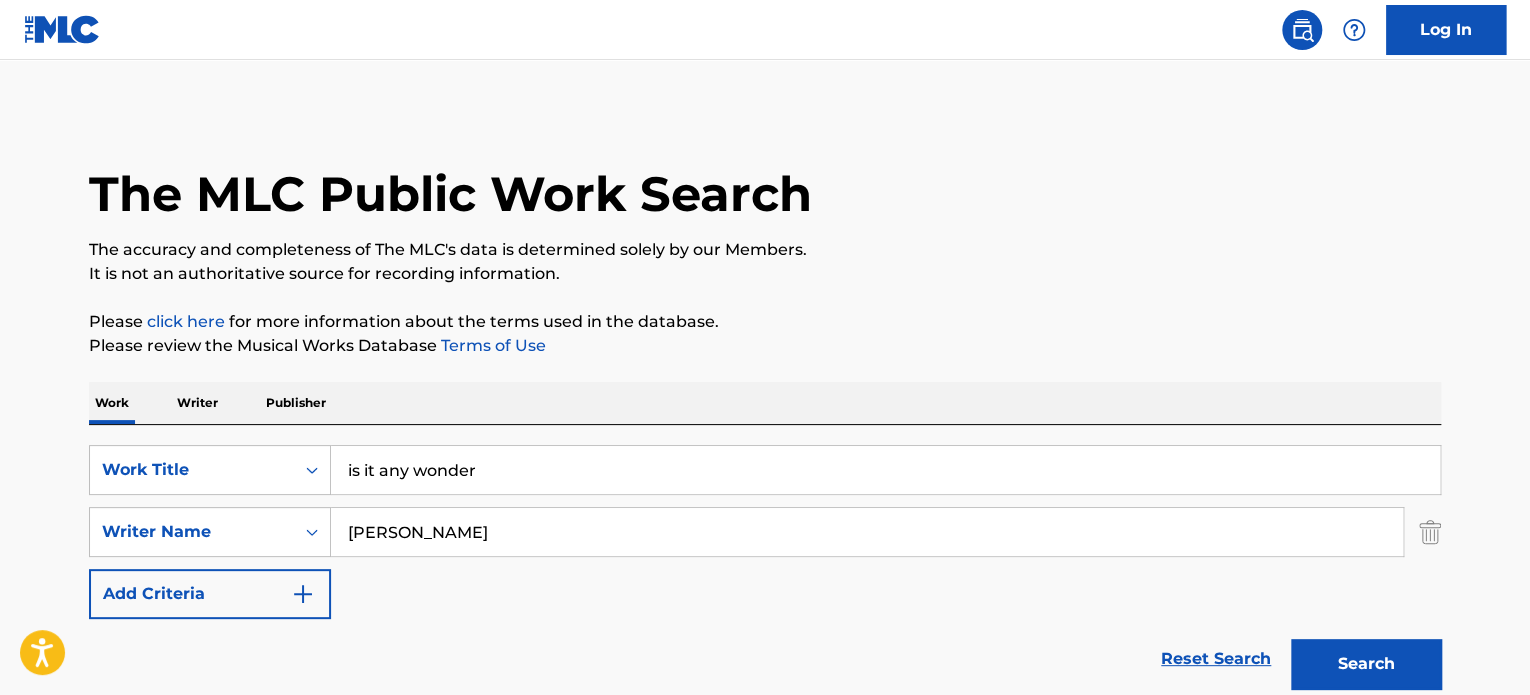 type on "[PERSON_NAME]" 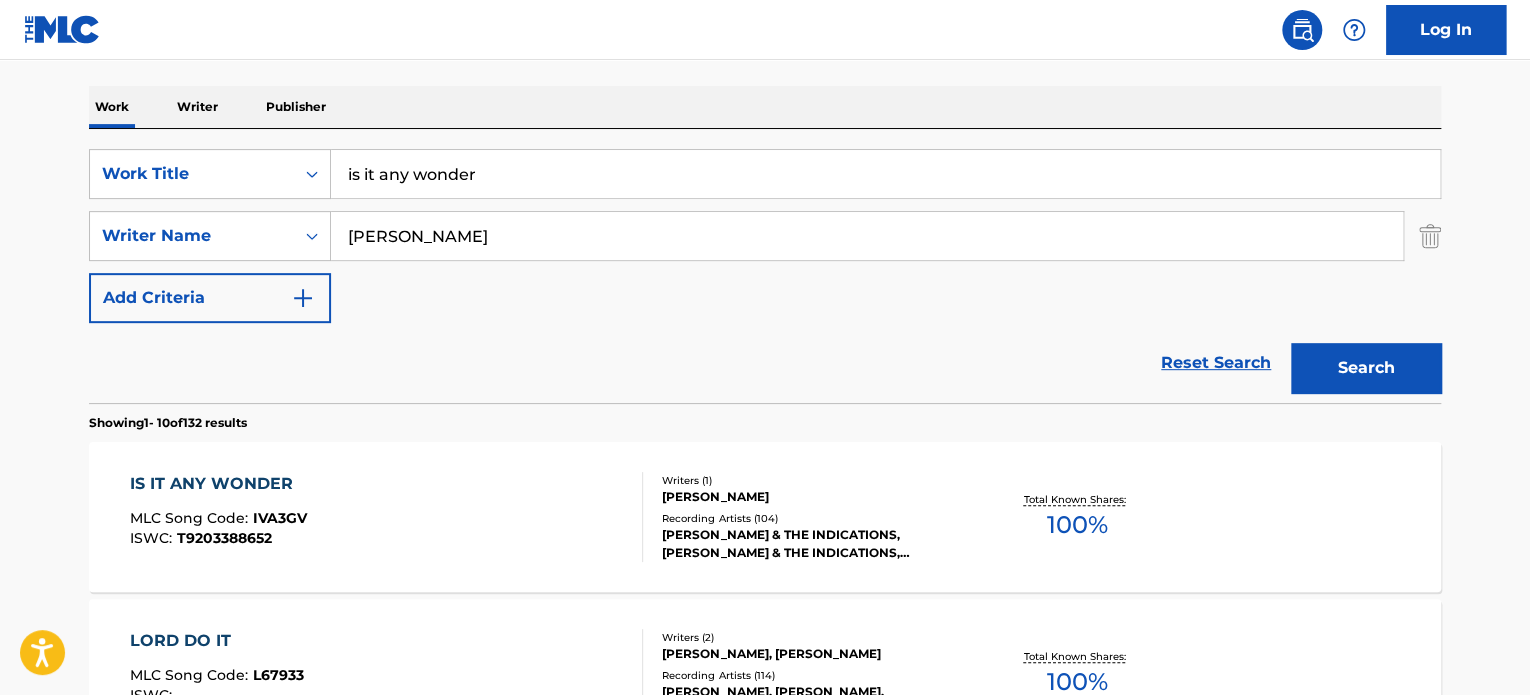 scroll, scrollTop: 300, scrollLeft: 0, axis: vertical 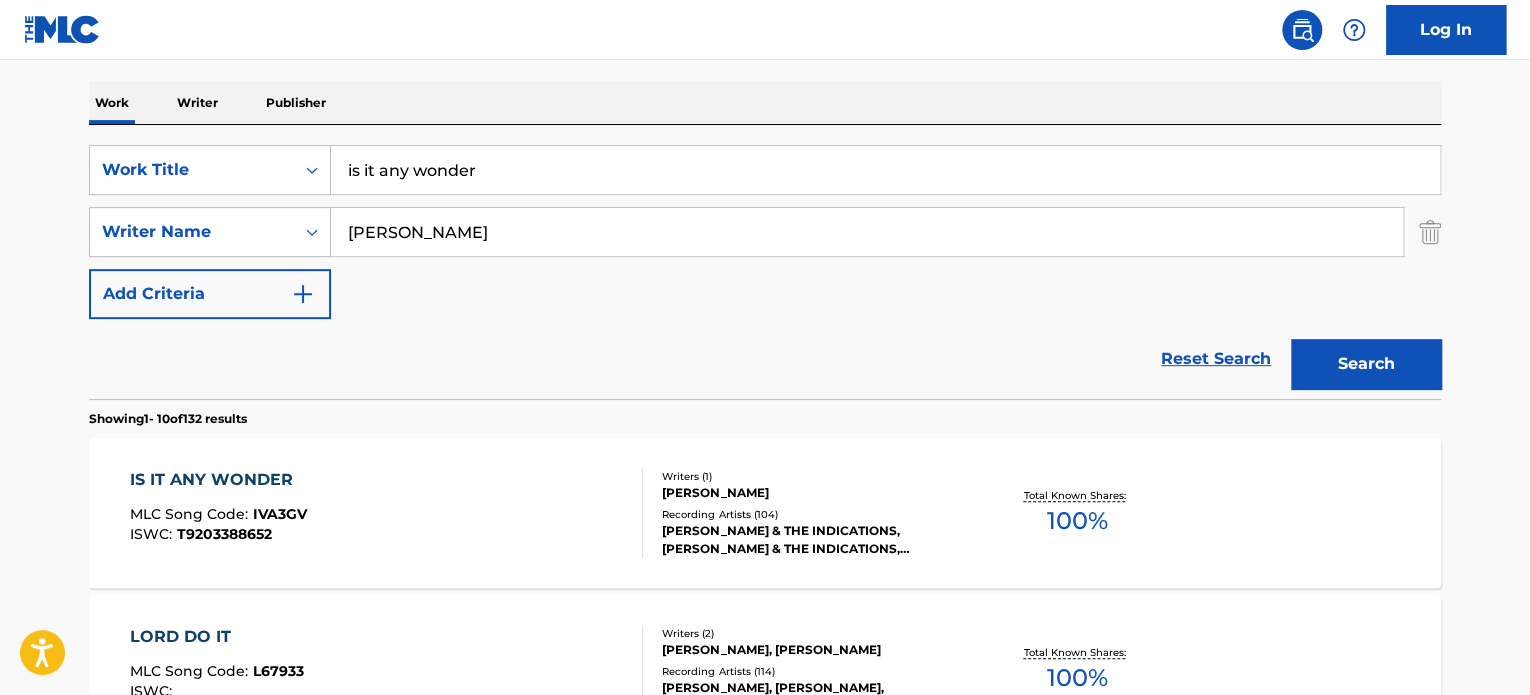 click on "Writers ( 1 ) [PERSON_NAME] Recording Artists ( 104 ) [PERSON_NAME] & THE INDICATIONS, [PERSON_NAME] & THE INDICATIONS, [PERSON_NAME]|[PERSON_NAME] & THE INDICATIONS, [PERSON_NAME] & THE INDICATIONS,[PERSON_NAME], [PERSON_NAME] & THE INDICATIONS" at bounding box center (803, 513) 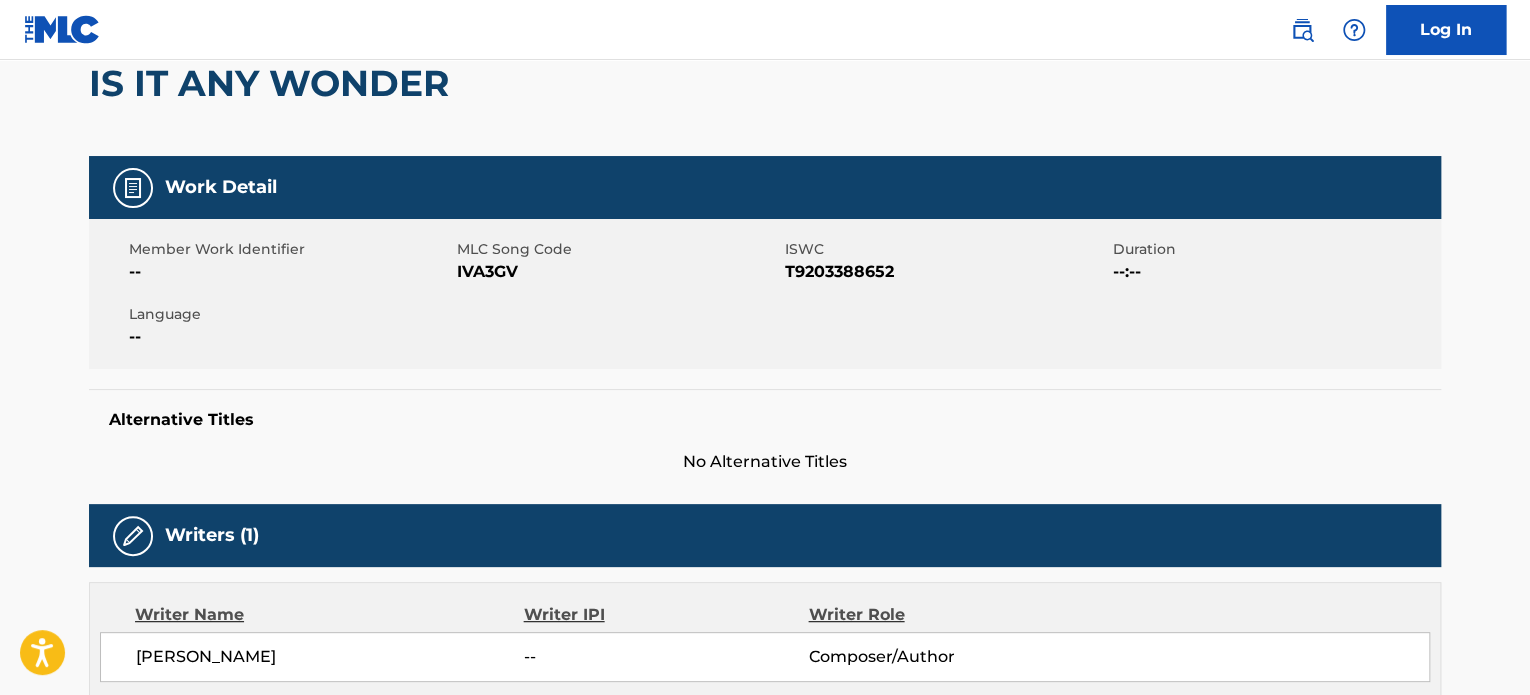 scroll, scrollTop: 0, scrollLeft: 0, axis: both 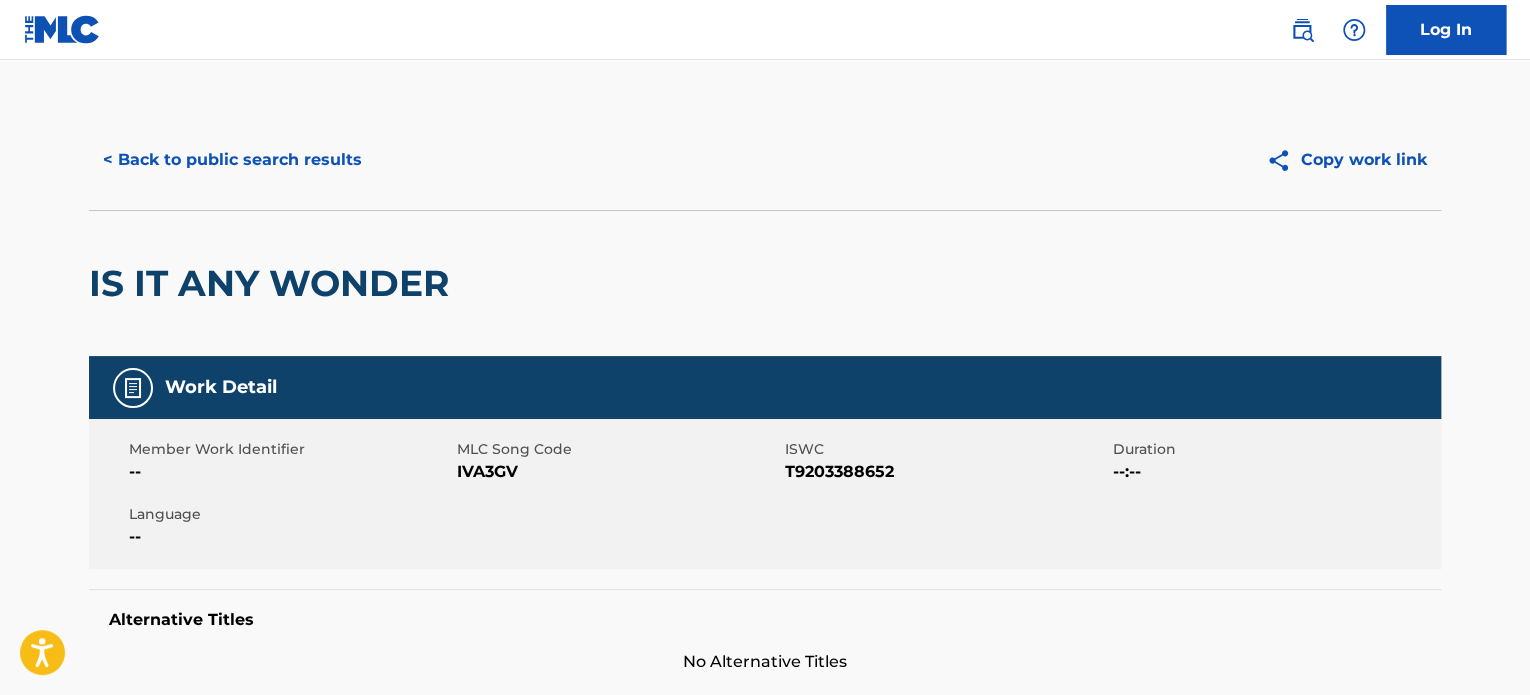 click on "< Back to public search results" at bounding box center (232, 160) 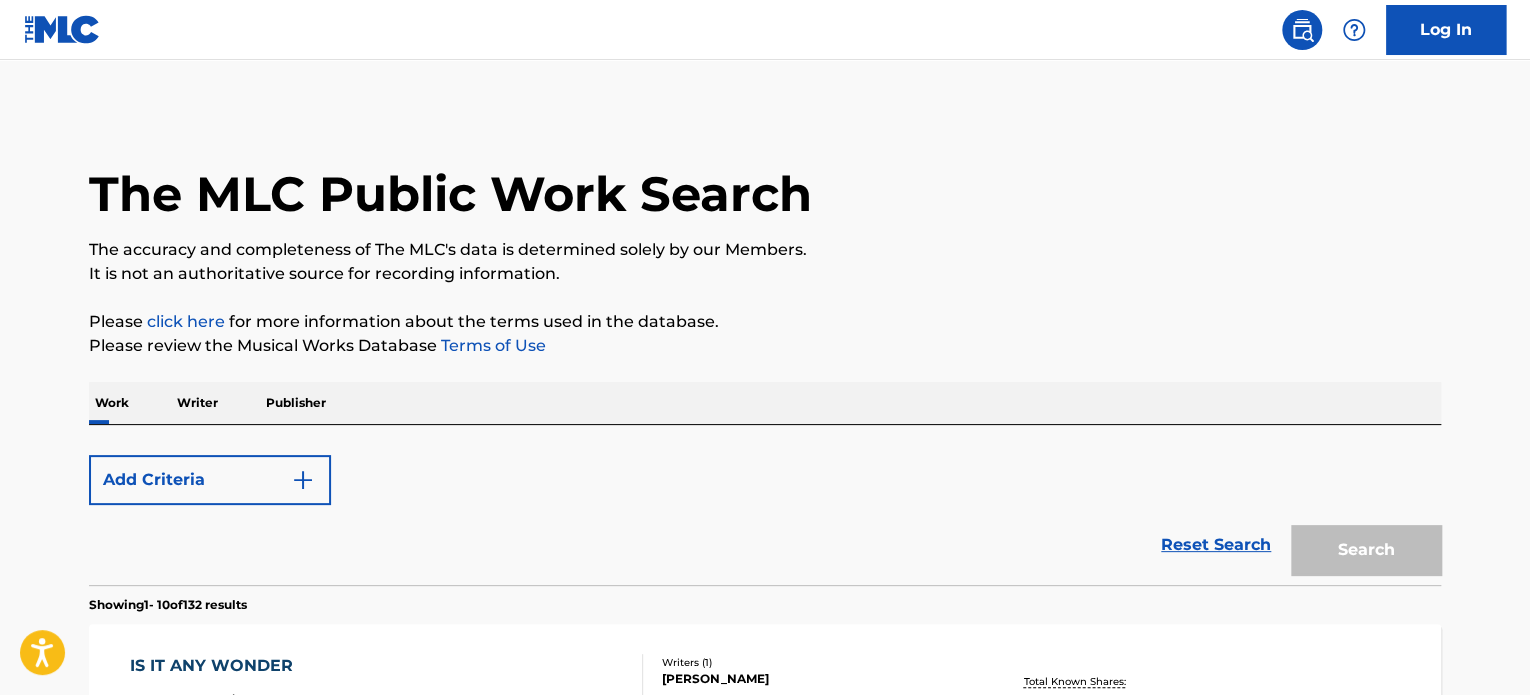 scroll, scrollTop: 300, scrollLeft: 0, axis: vertical 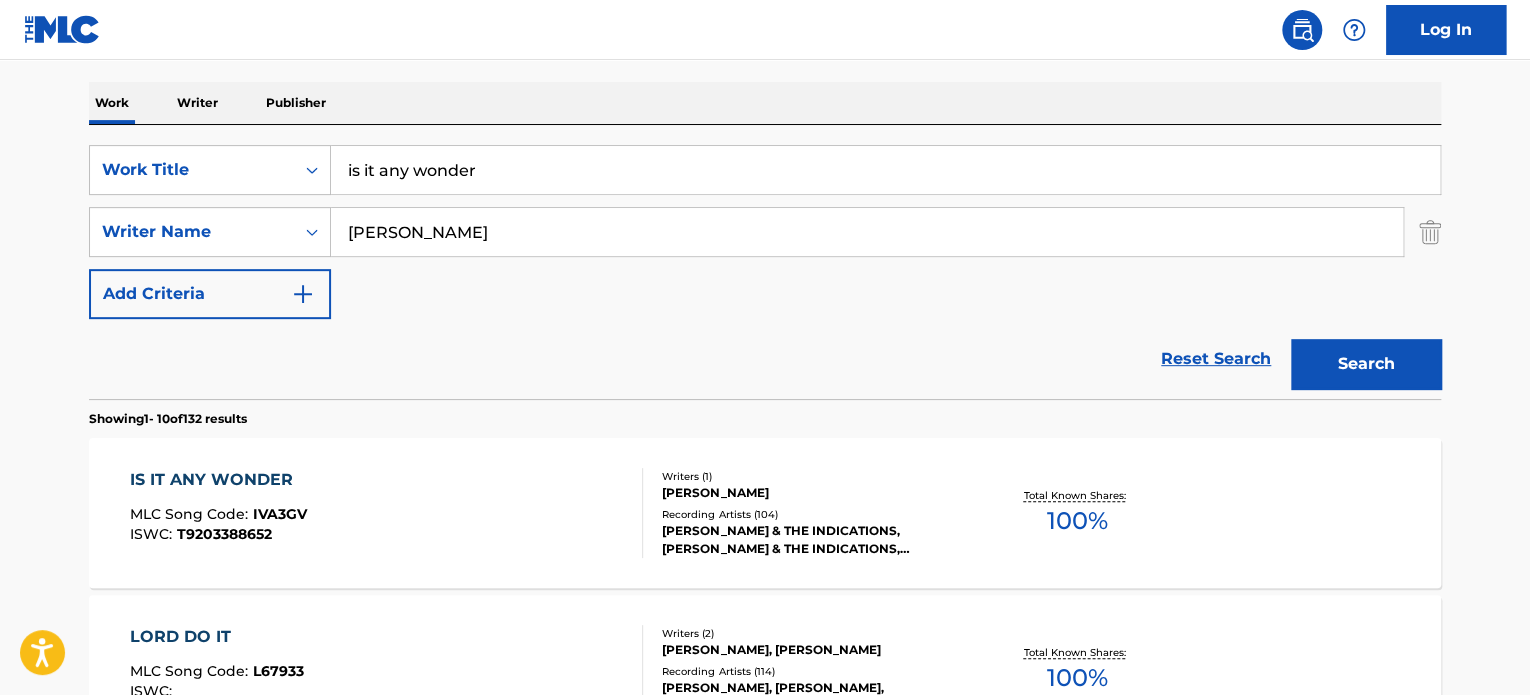 click on "[PERSON_NAME]" at bounding box center (867, 232) 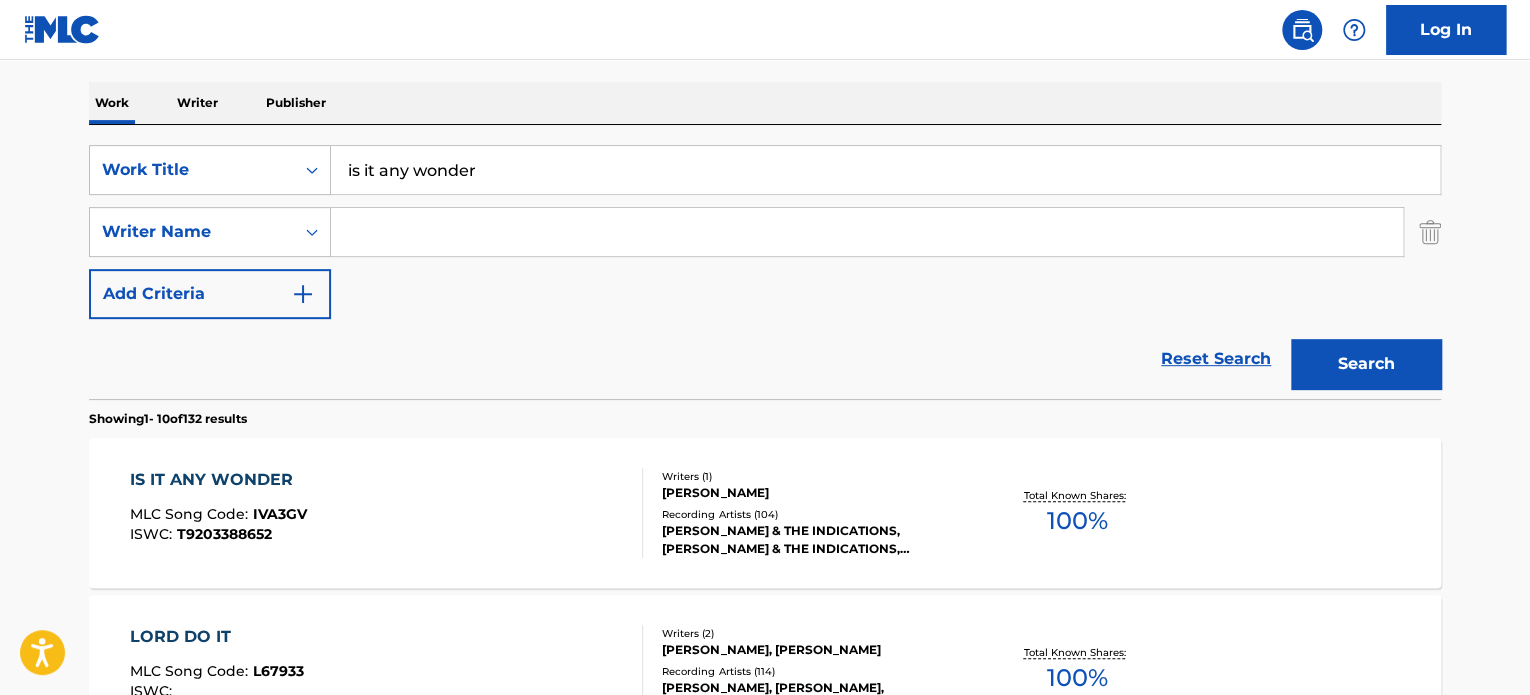 type 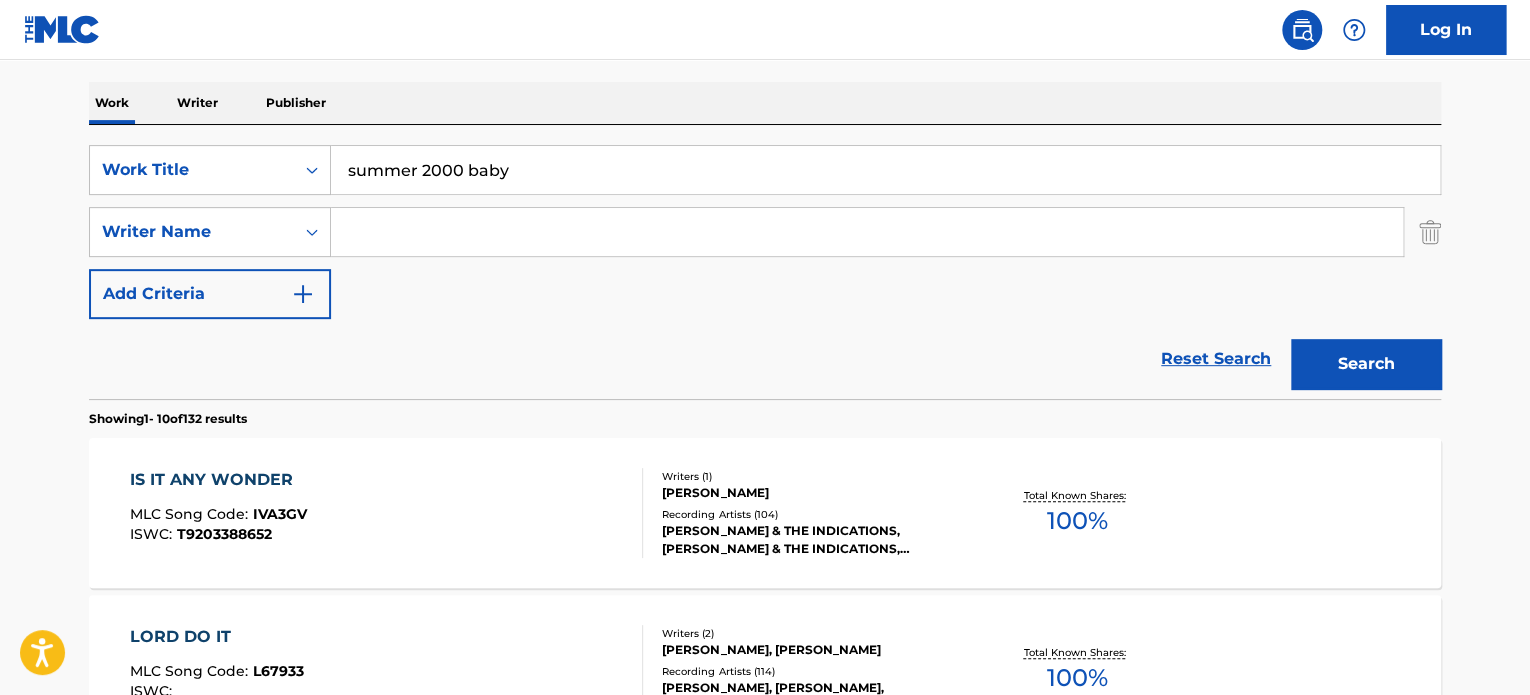 type on "summer 2000 baby" 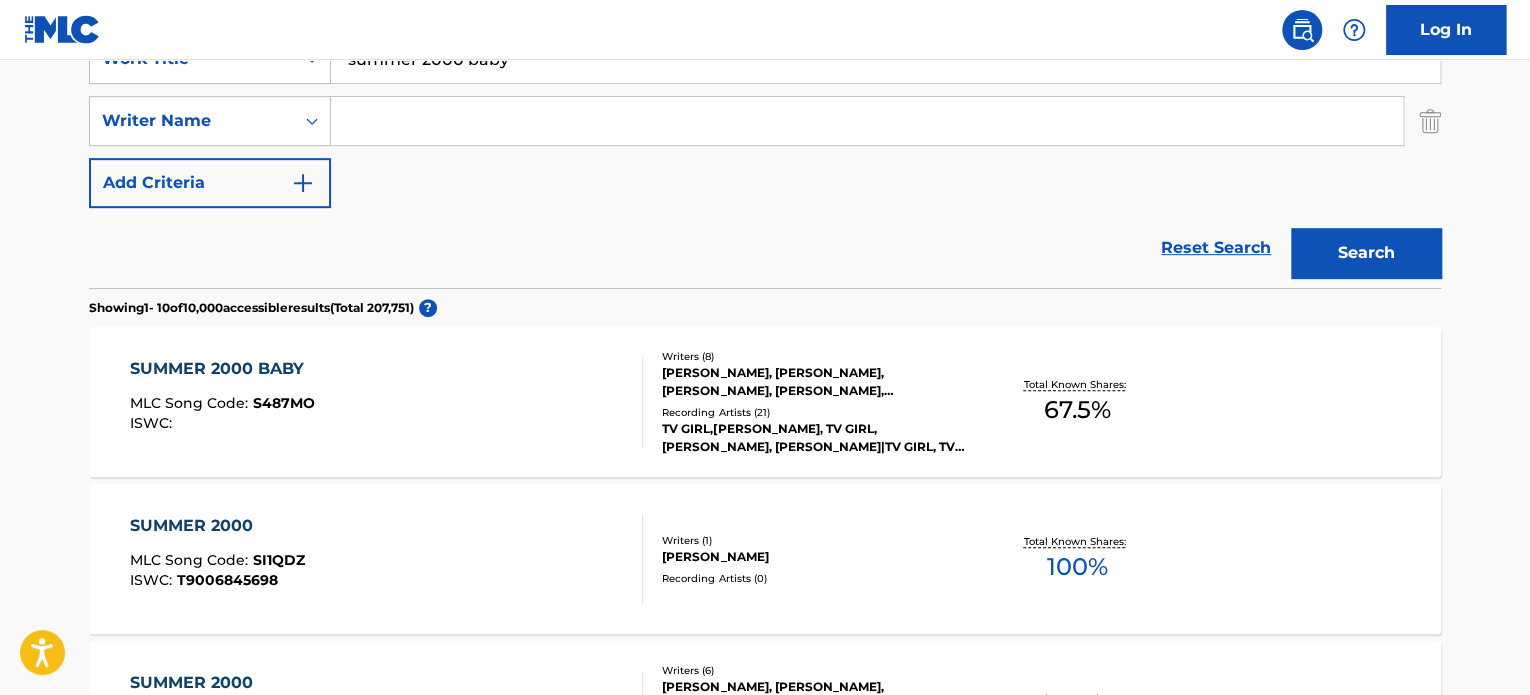 scroll, scrollTop: 400, scrollLeft: 0, axis: vertical 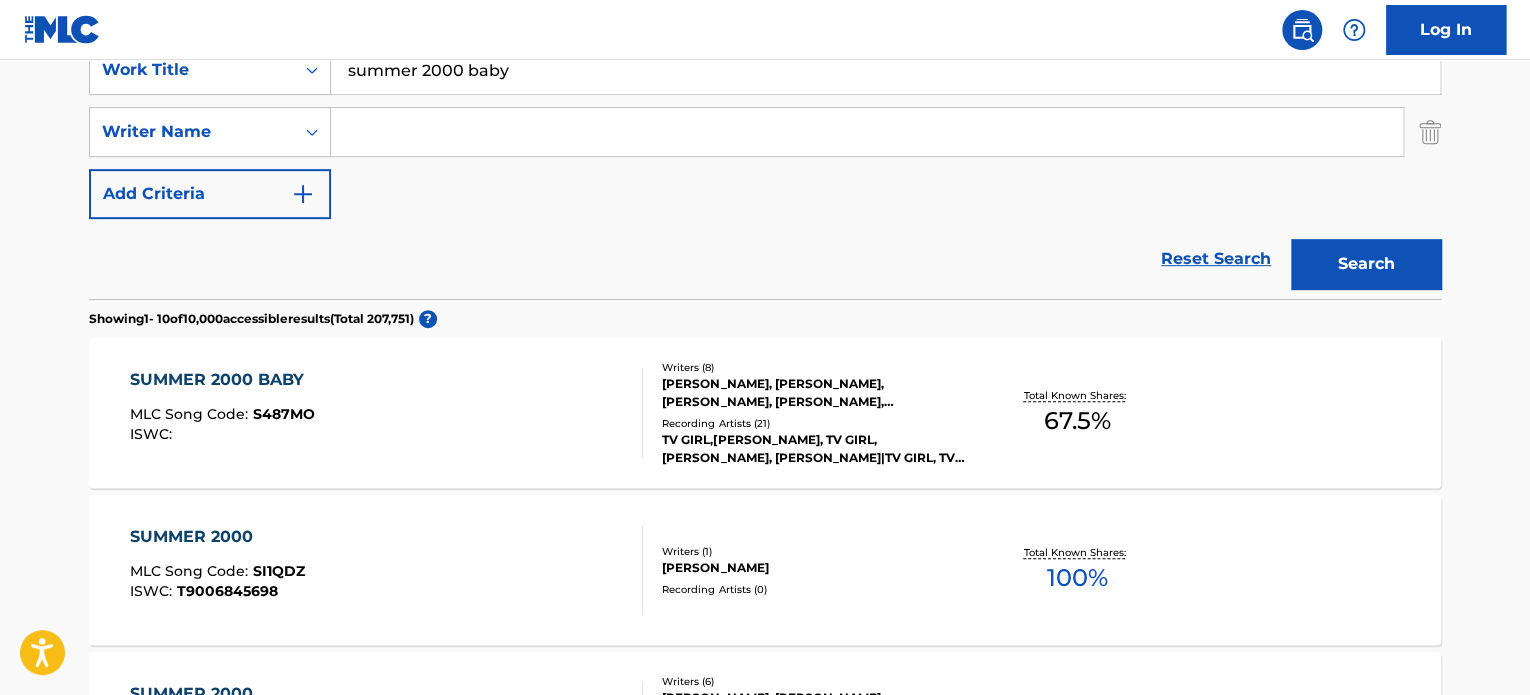 click on "SUMMER 2000 BABY MLC Song Code : S487MO ISWC :" at bounding box center (387, 413) 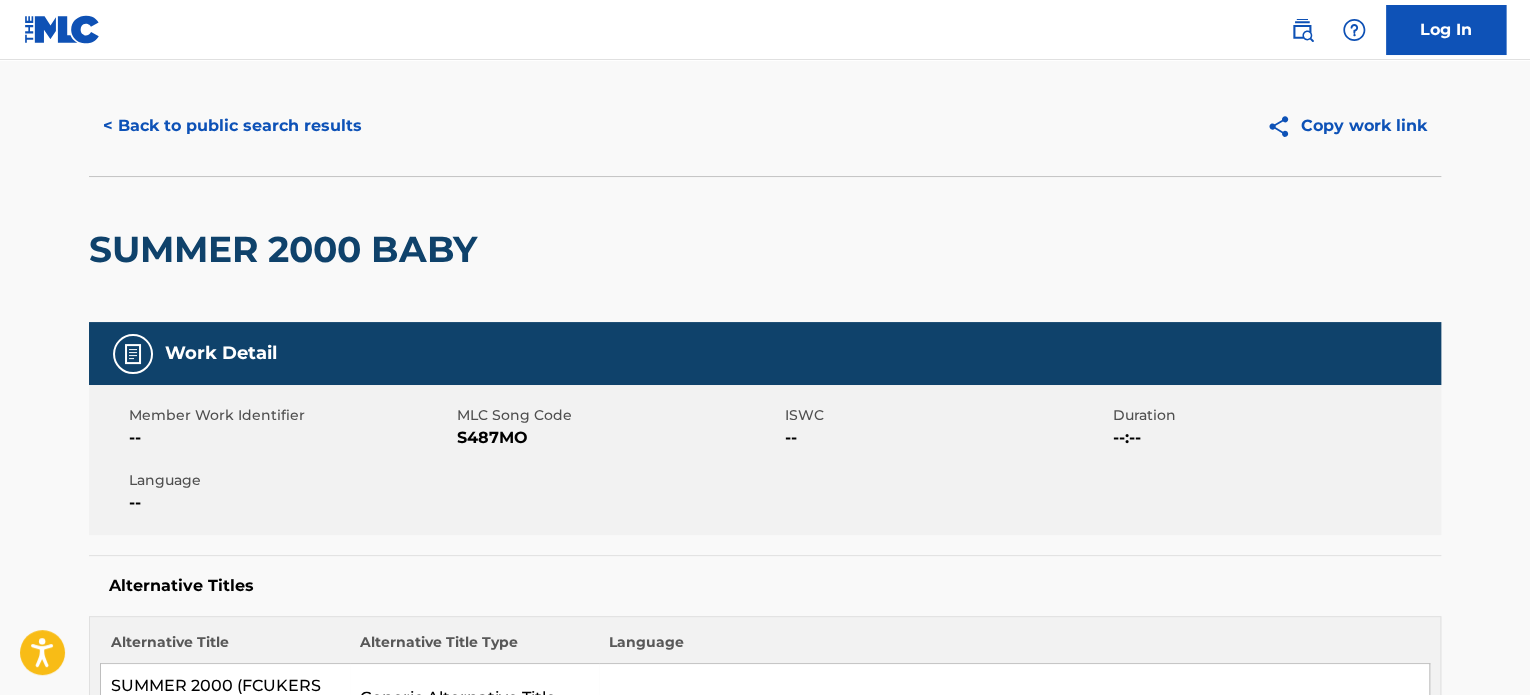 scroll, scrollTop: 0, scrollLeft: 0, axis: both 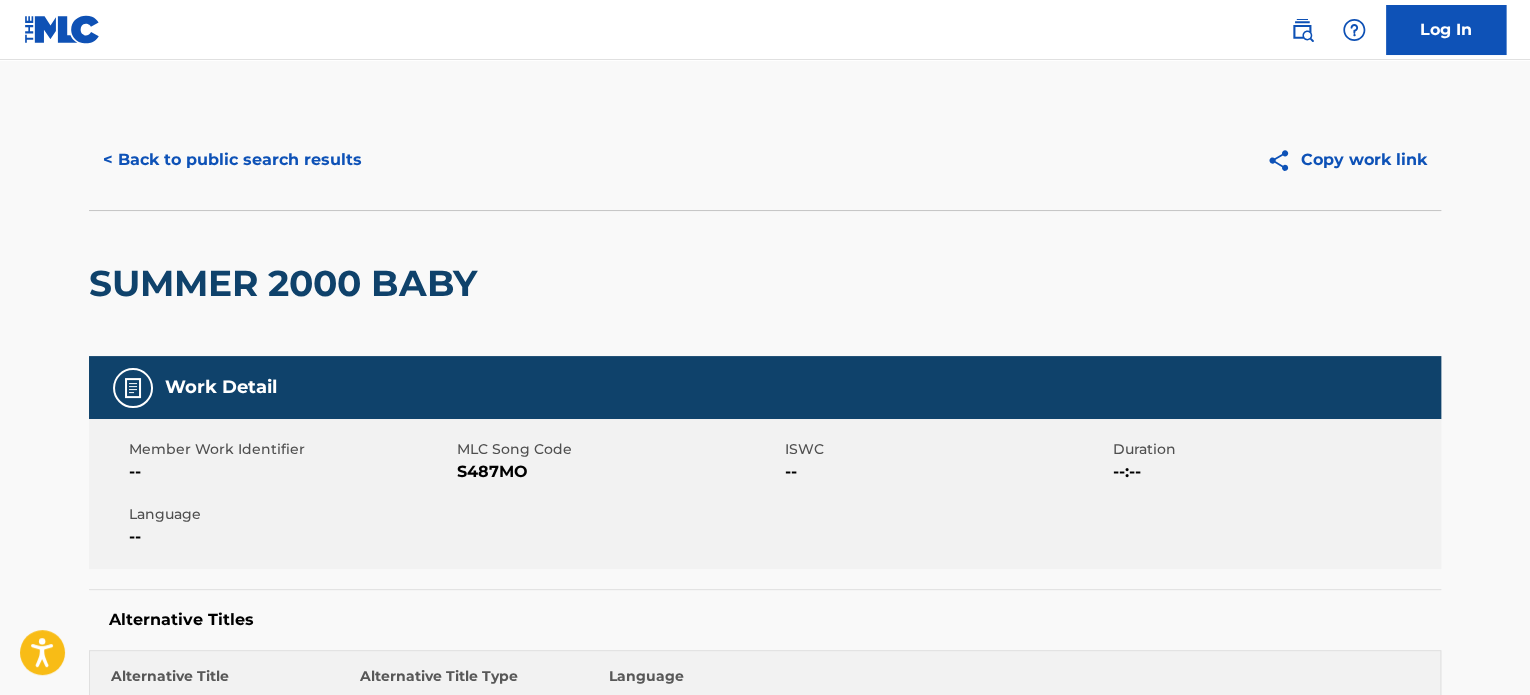click on "< Back to public search results" at bounding box center (232, 160) 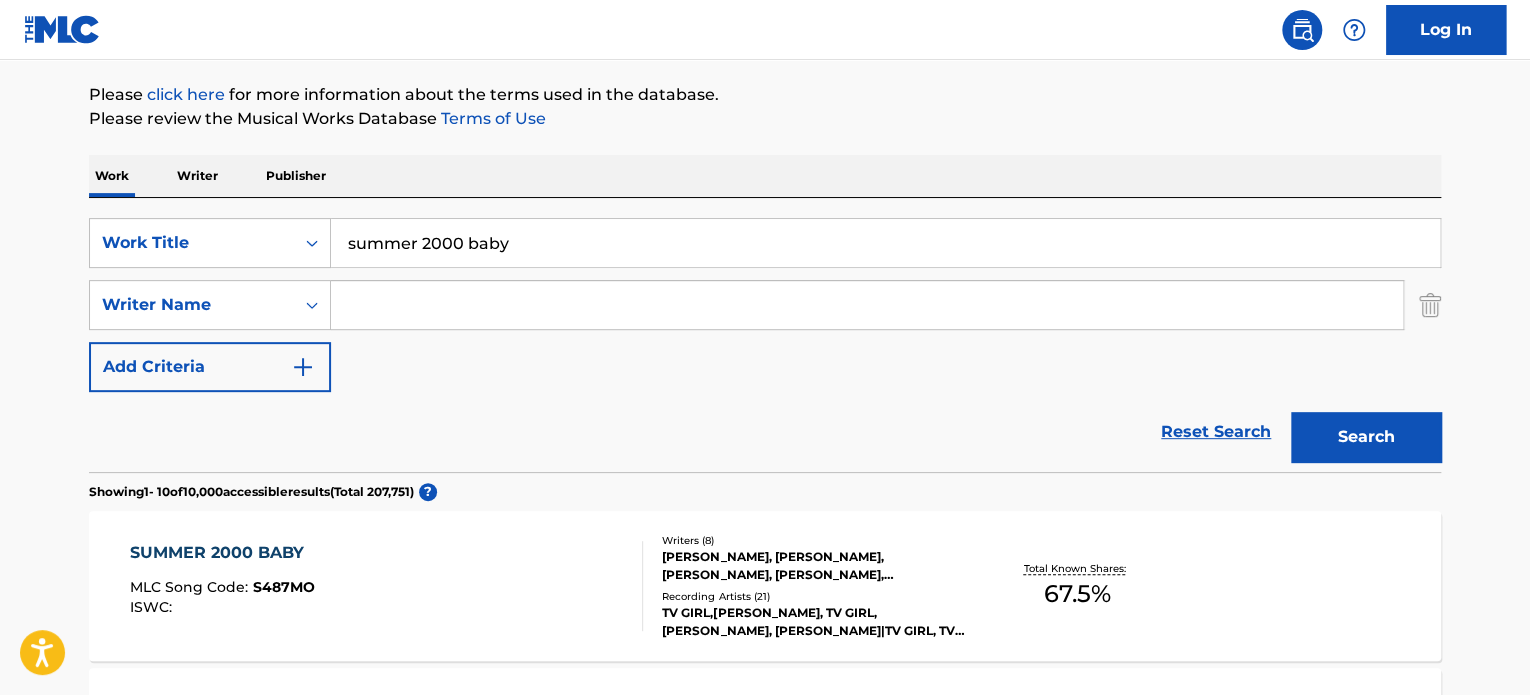 scroll, scrollTop: 0, scrollLeft: 0, axis: both 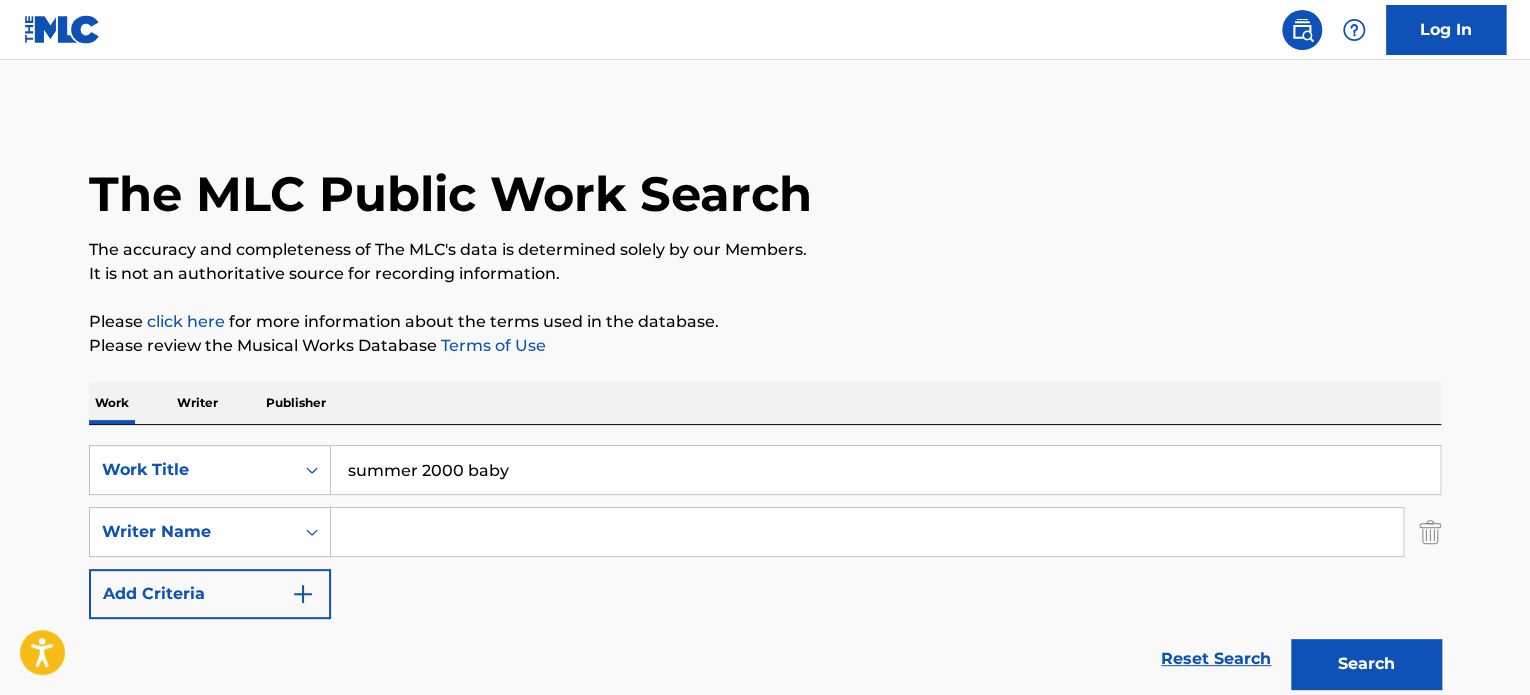 click on "summer 2000 baby" at bounding box center [885, 470] 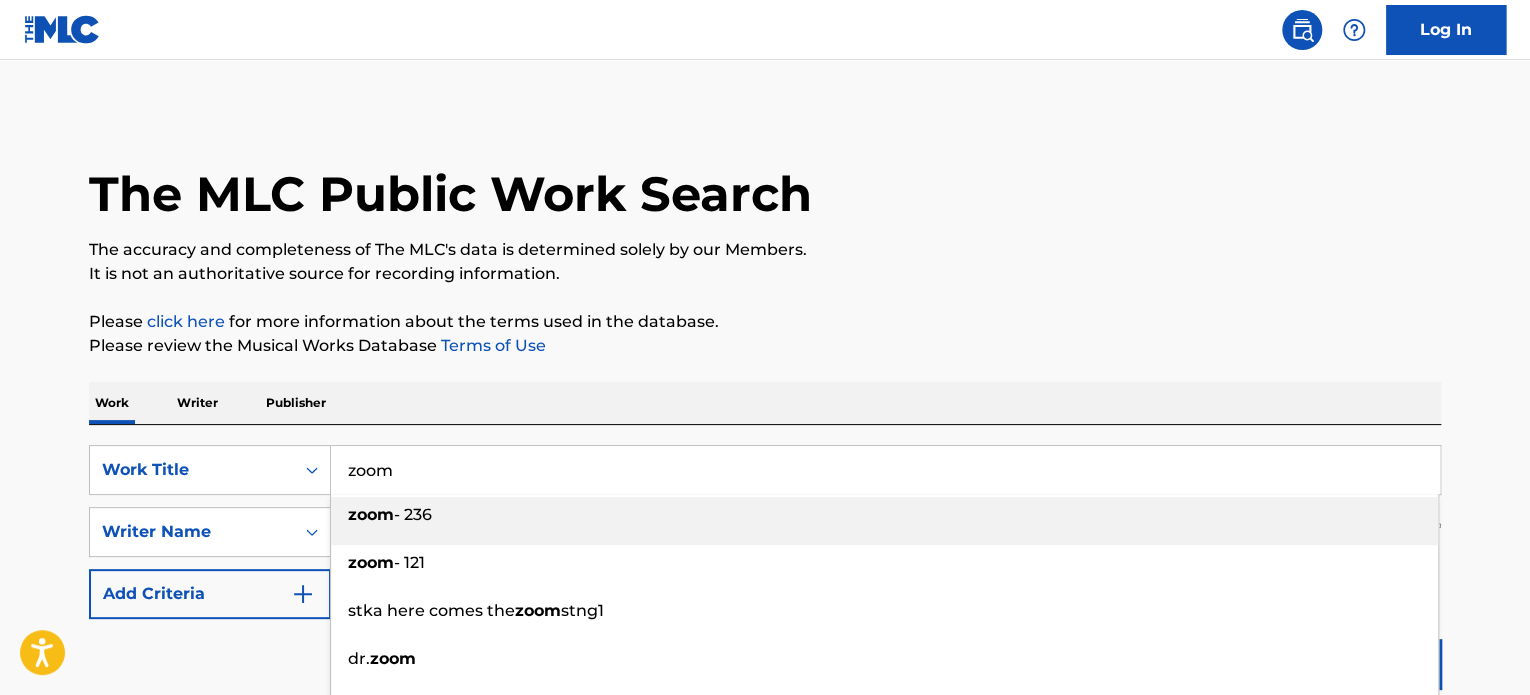 type on "zoom" 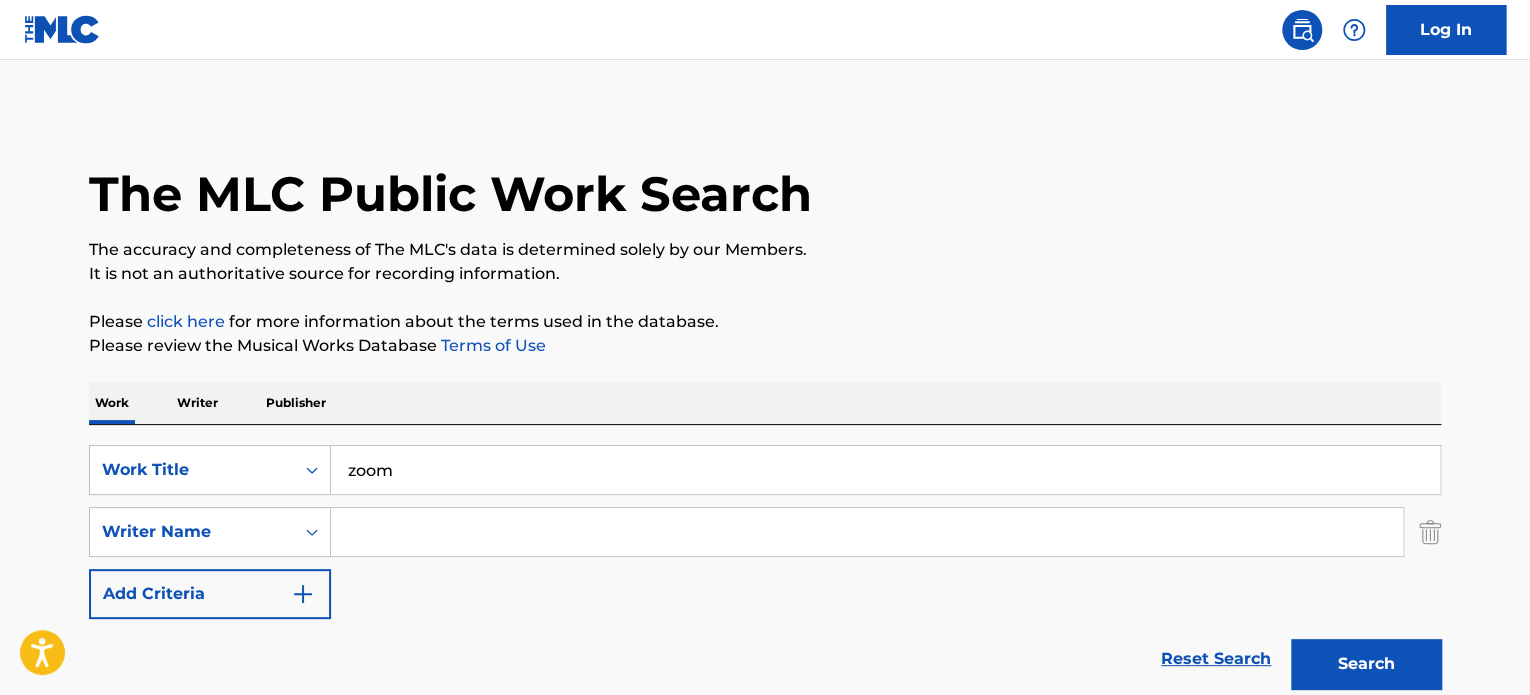 click at bounding box center (867, 532) 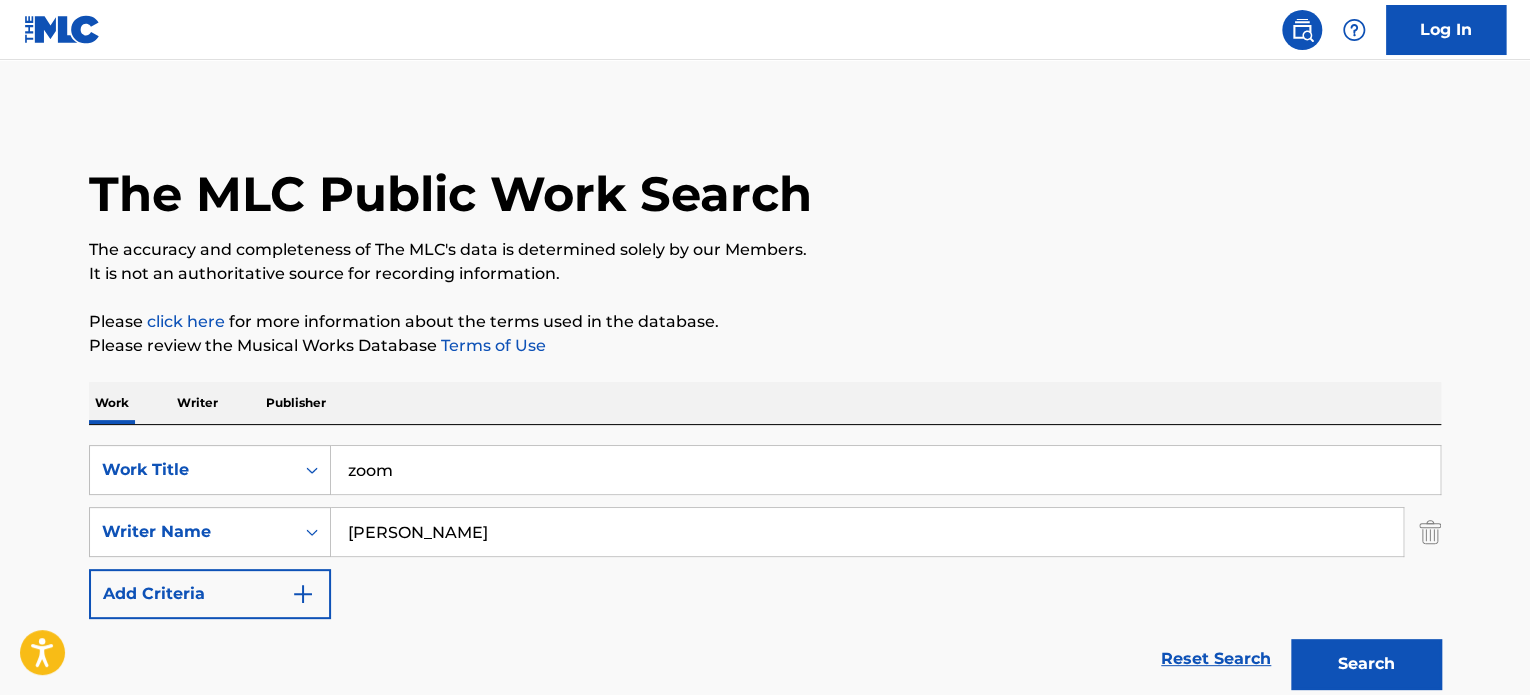 type on "[PERSON_NAME]" 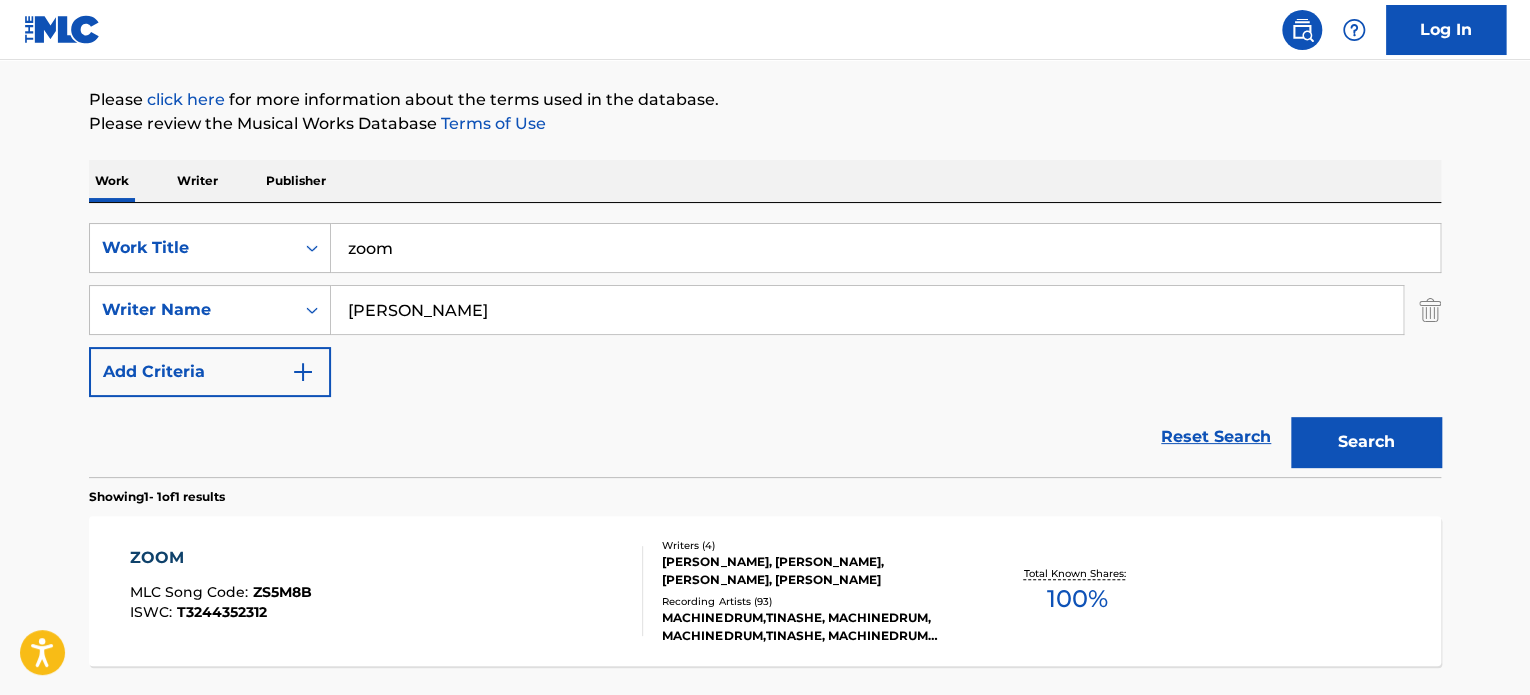 scroll, scrollTop: 392, scrollLeft: 0, axis: vertical 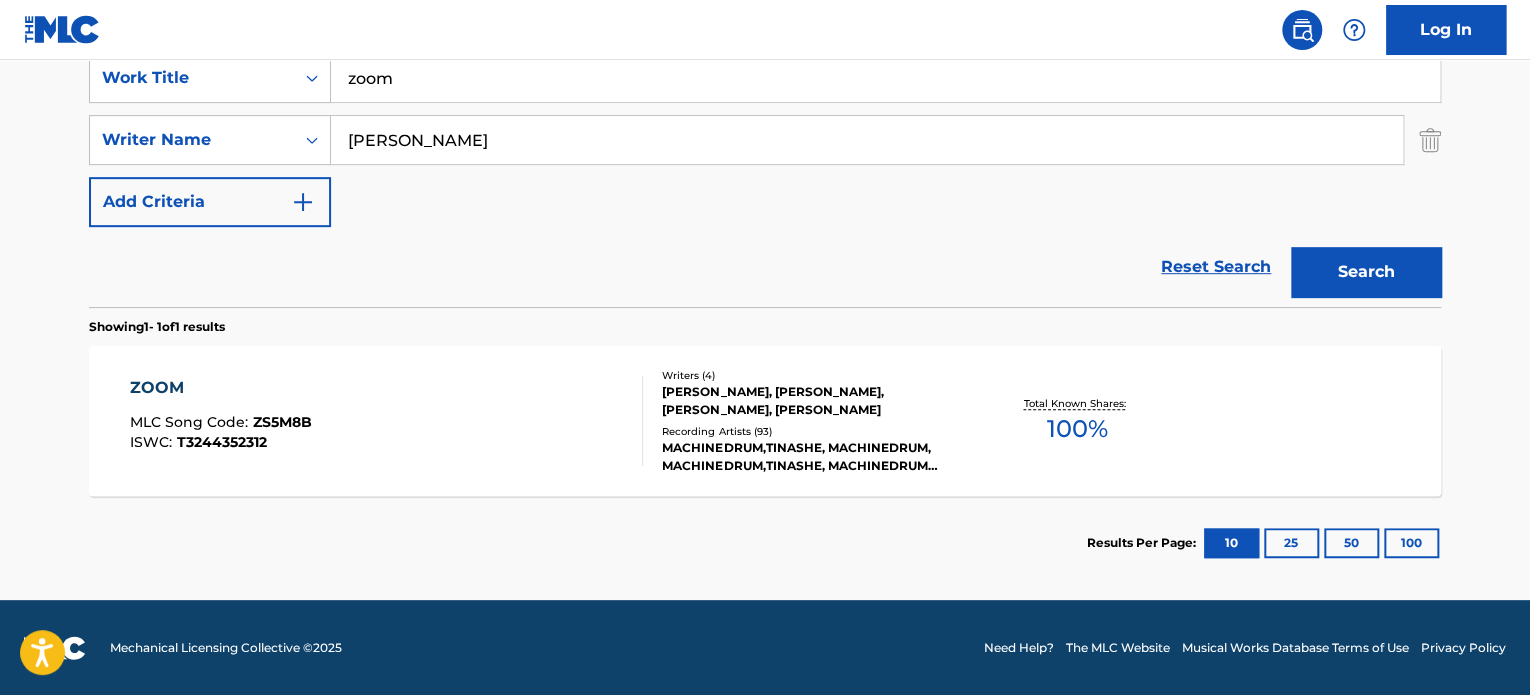 click on "Total Known Shares: 100 %" at bounding box center (1076, 421) 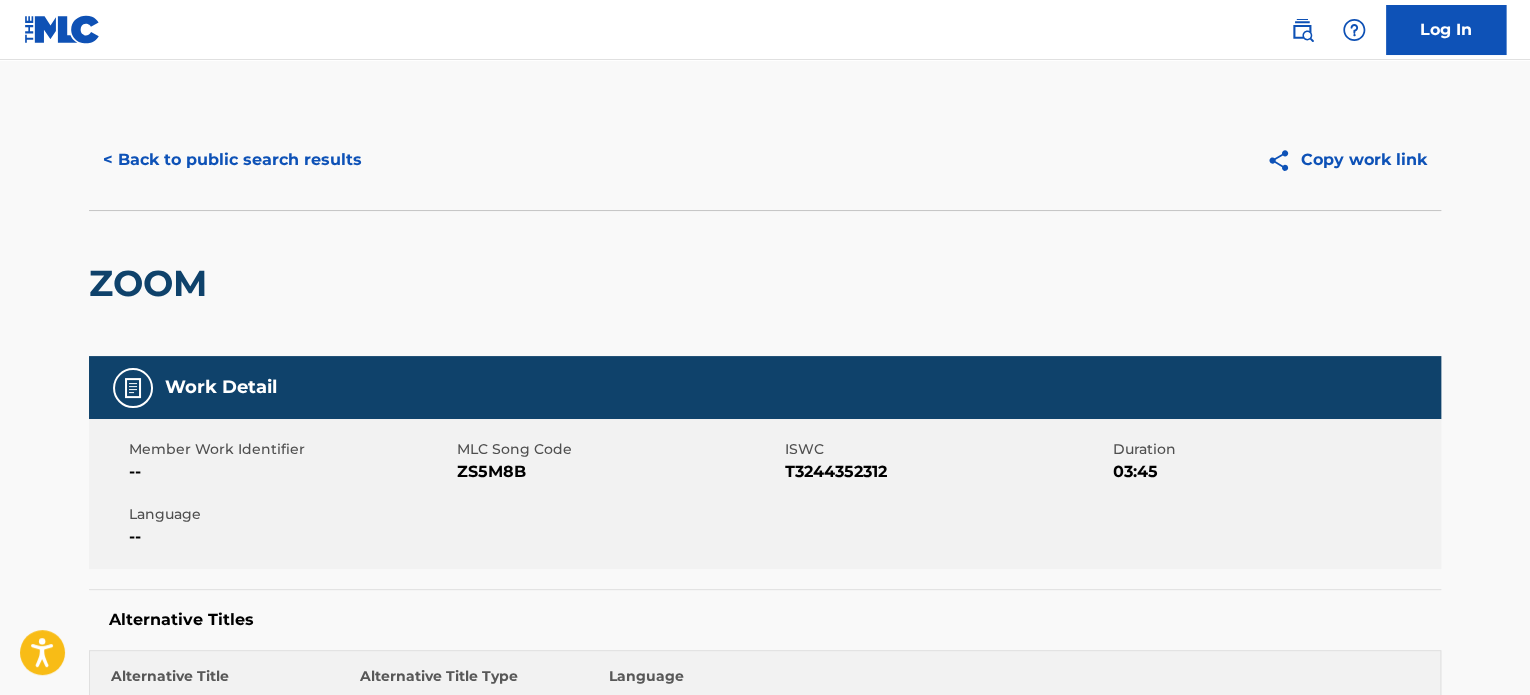 click on "T3244352312" at bounding box center (946, 472) 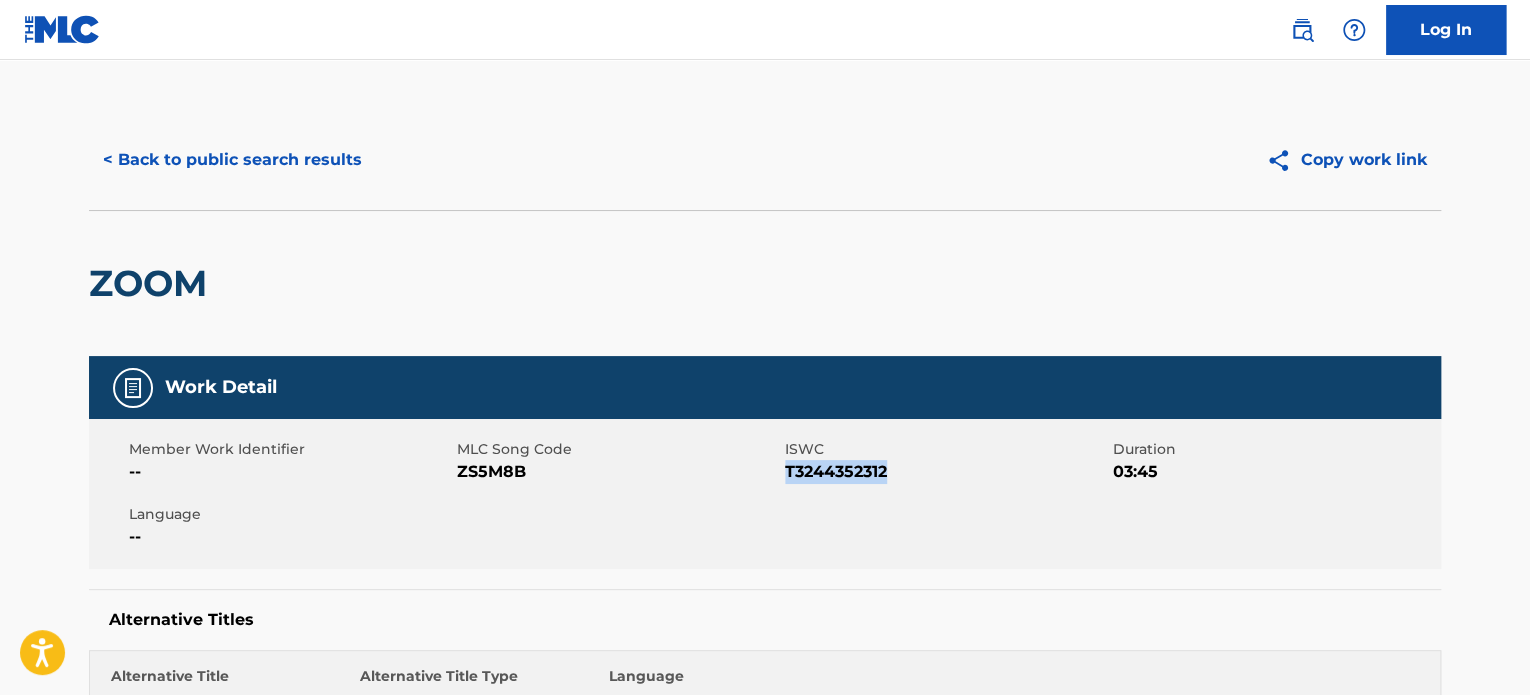 click on "T3244352312" at bounding box center [946, 472] 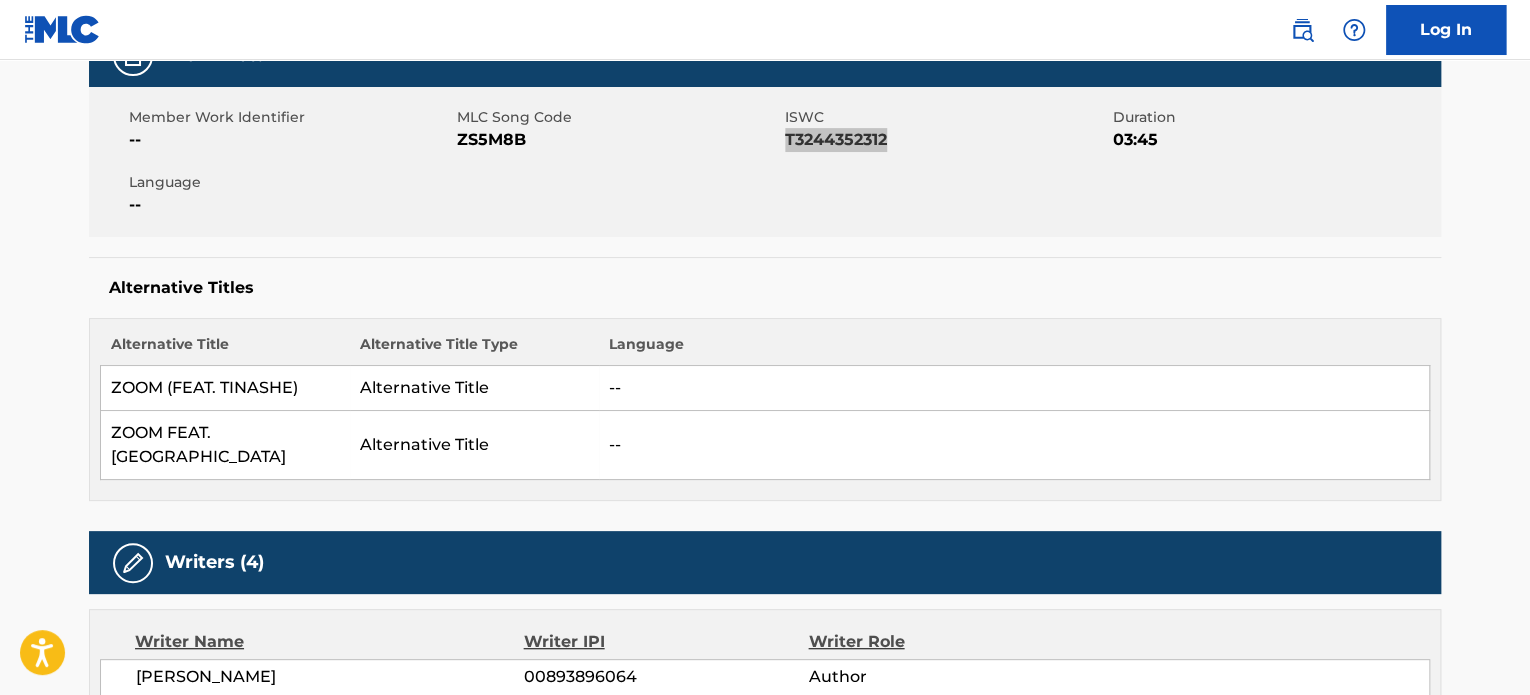 scroll, scrollTop: 300, scrollLeft: 0, axis: vertical 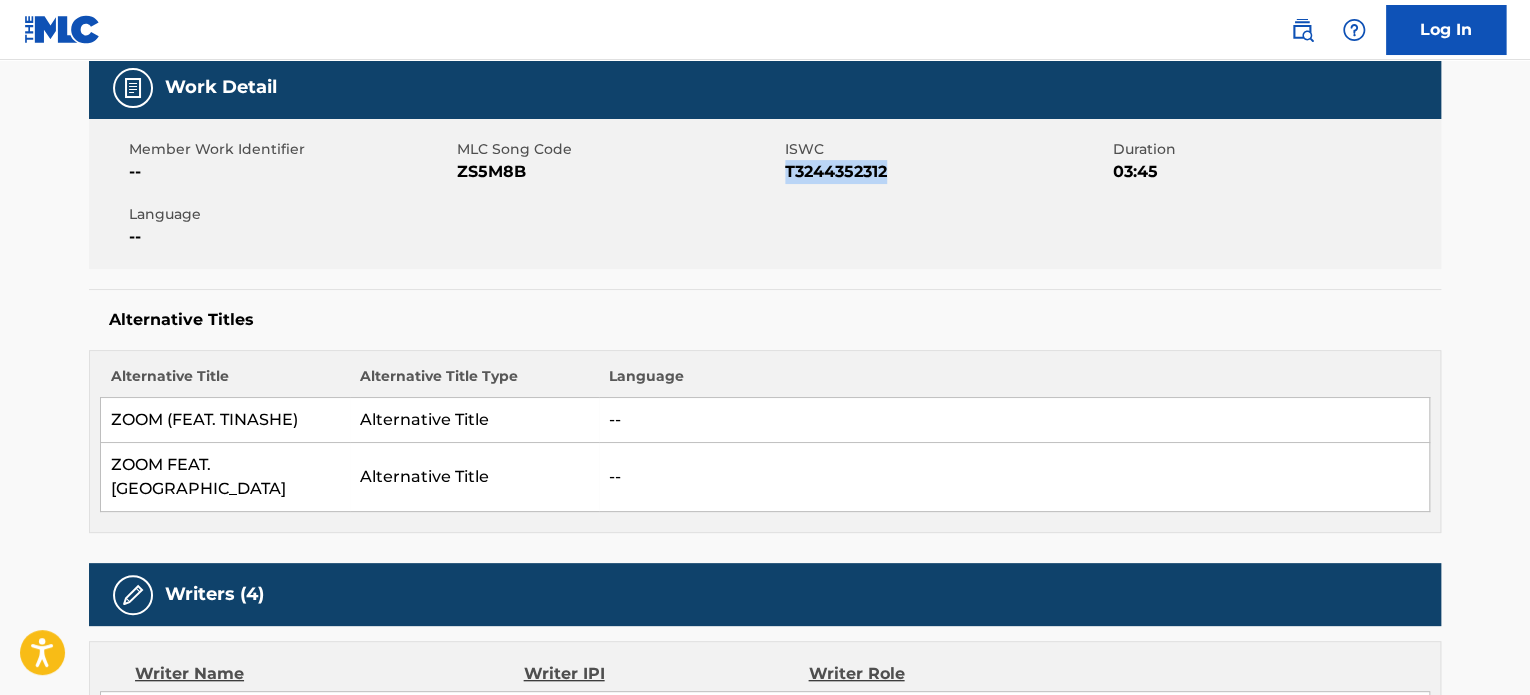 copy on "T3244352312" 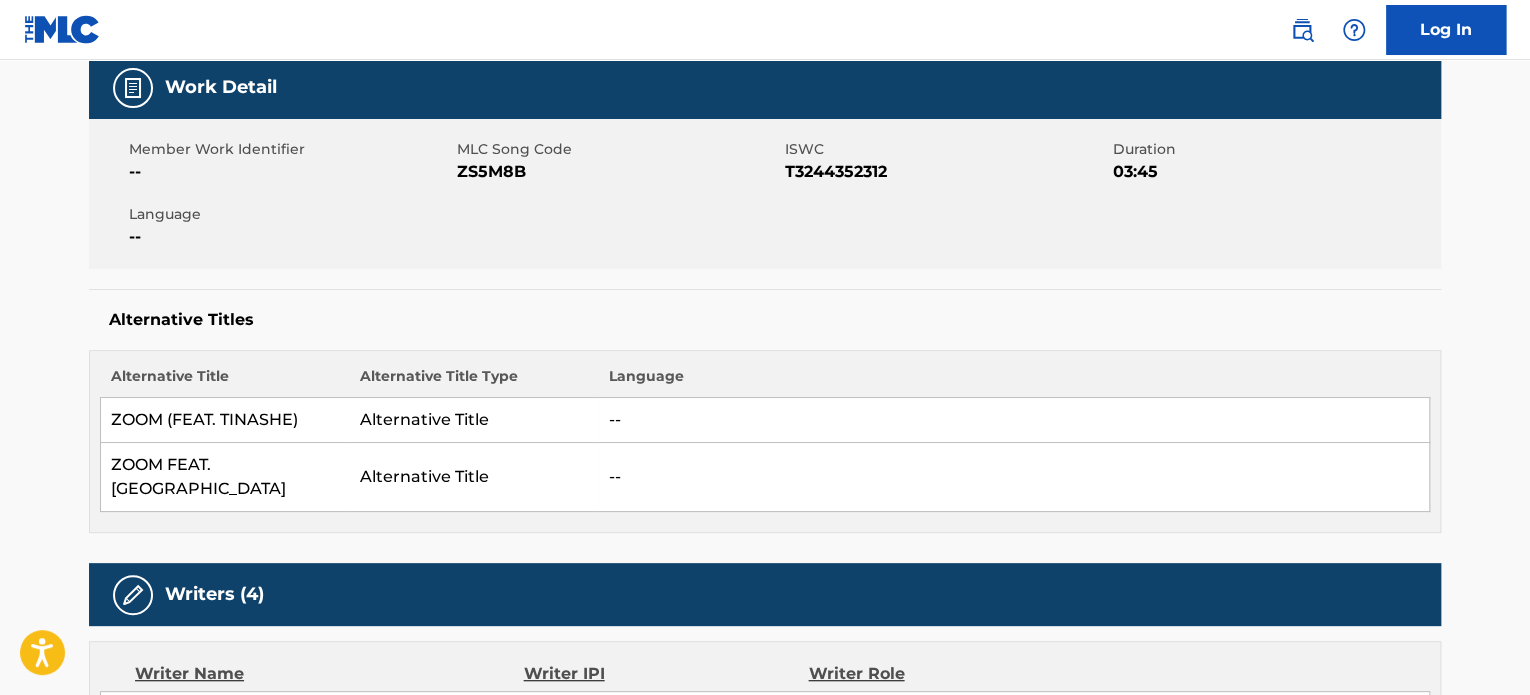 click on "Alternative Titles Alternative Title Alternative Title Type Language ZOOM (FEAT. TINASHE) Alternative Title -- ZOOM FEAT. TINASHE Alternative Title --" at bounding box center (765, 411) 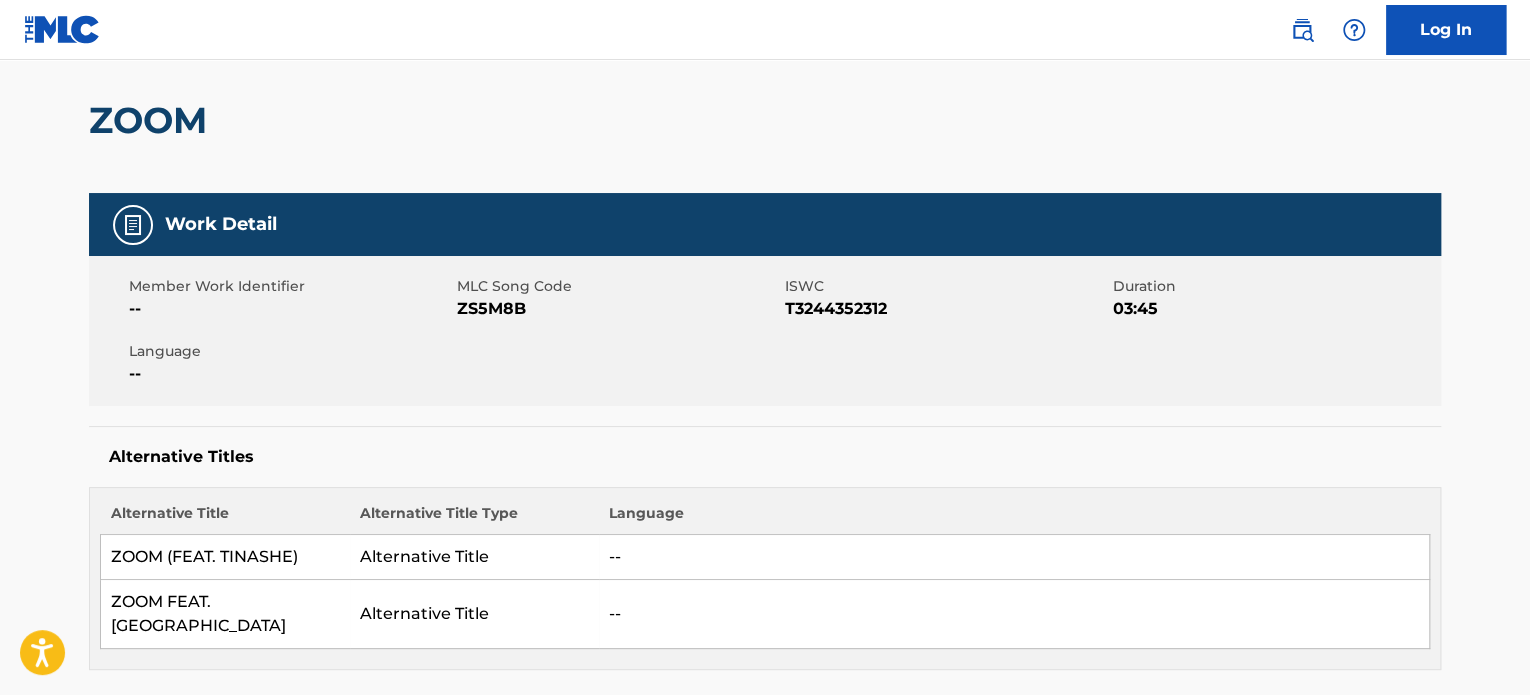scroll, scrollTop: 0, scrollLeft: 0, axis: both 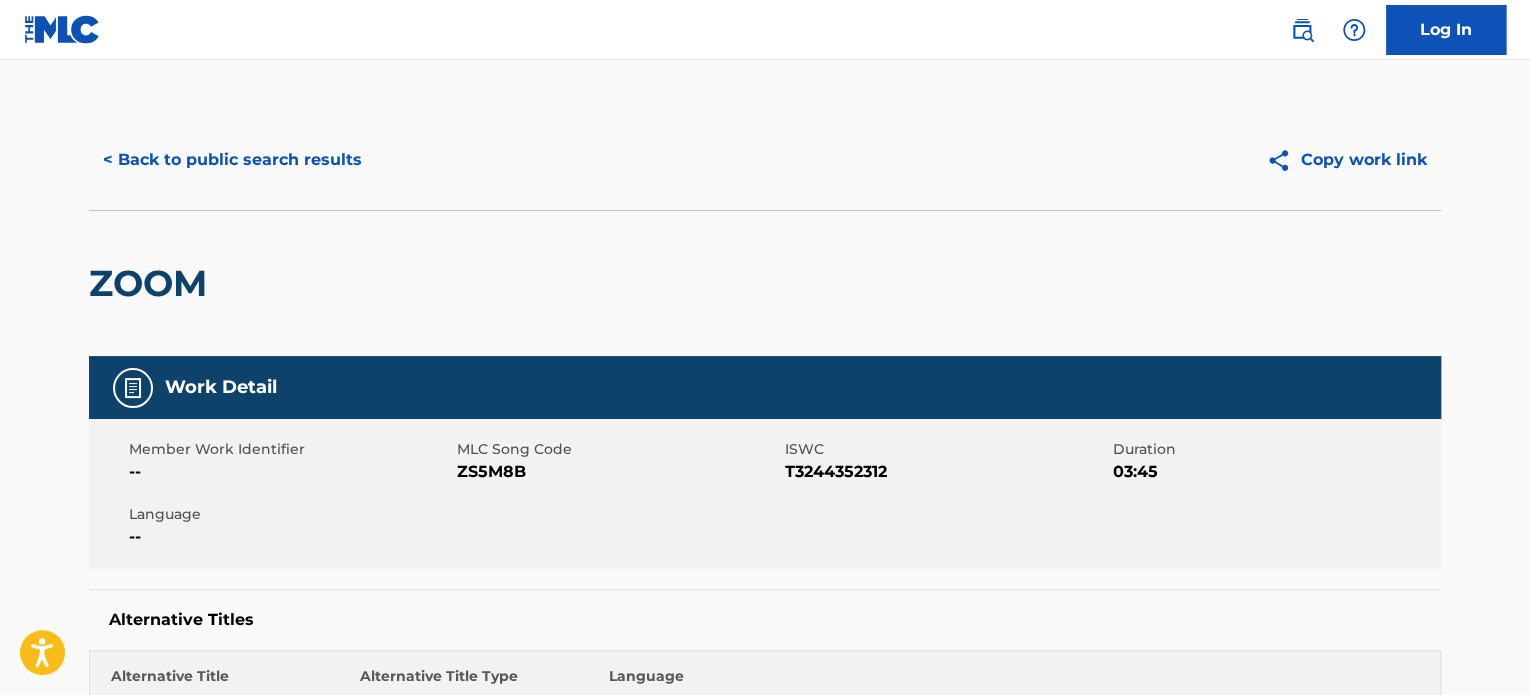 click on "< Back to public search results" at bounding box center [232, 160] 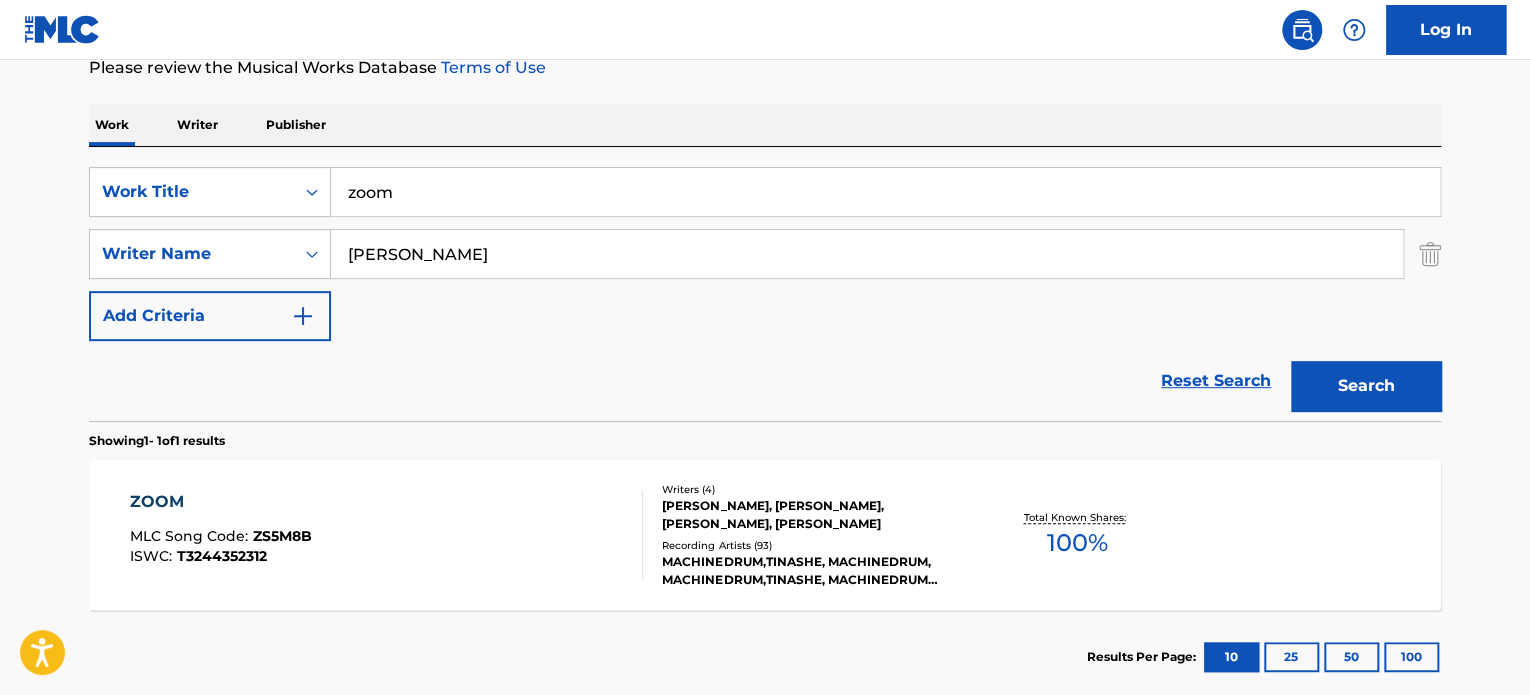 click on "zoom" at bounding box center [885, 192] 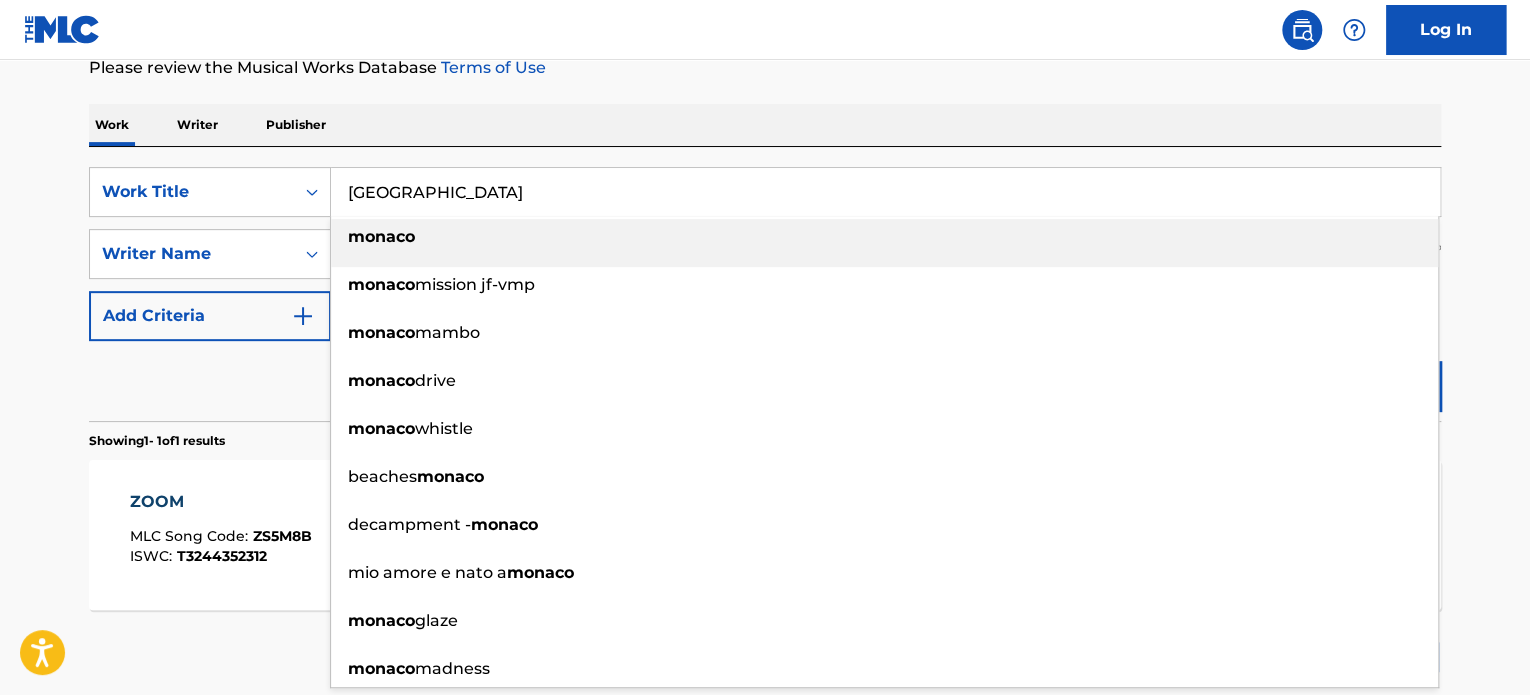 type on "[GEOGRAPHIC_DATA]" 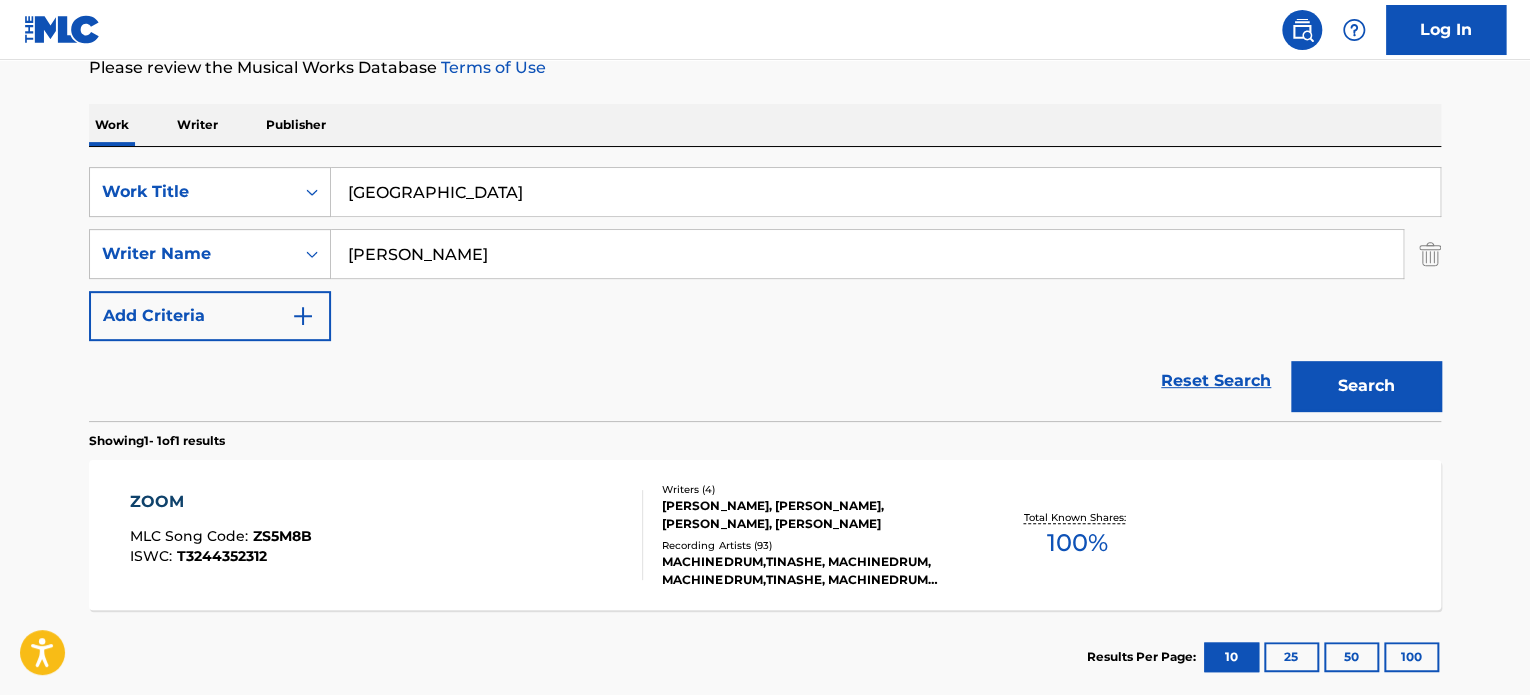 click on "[PERSON_NAME]" at bounding box center (867, 254) 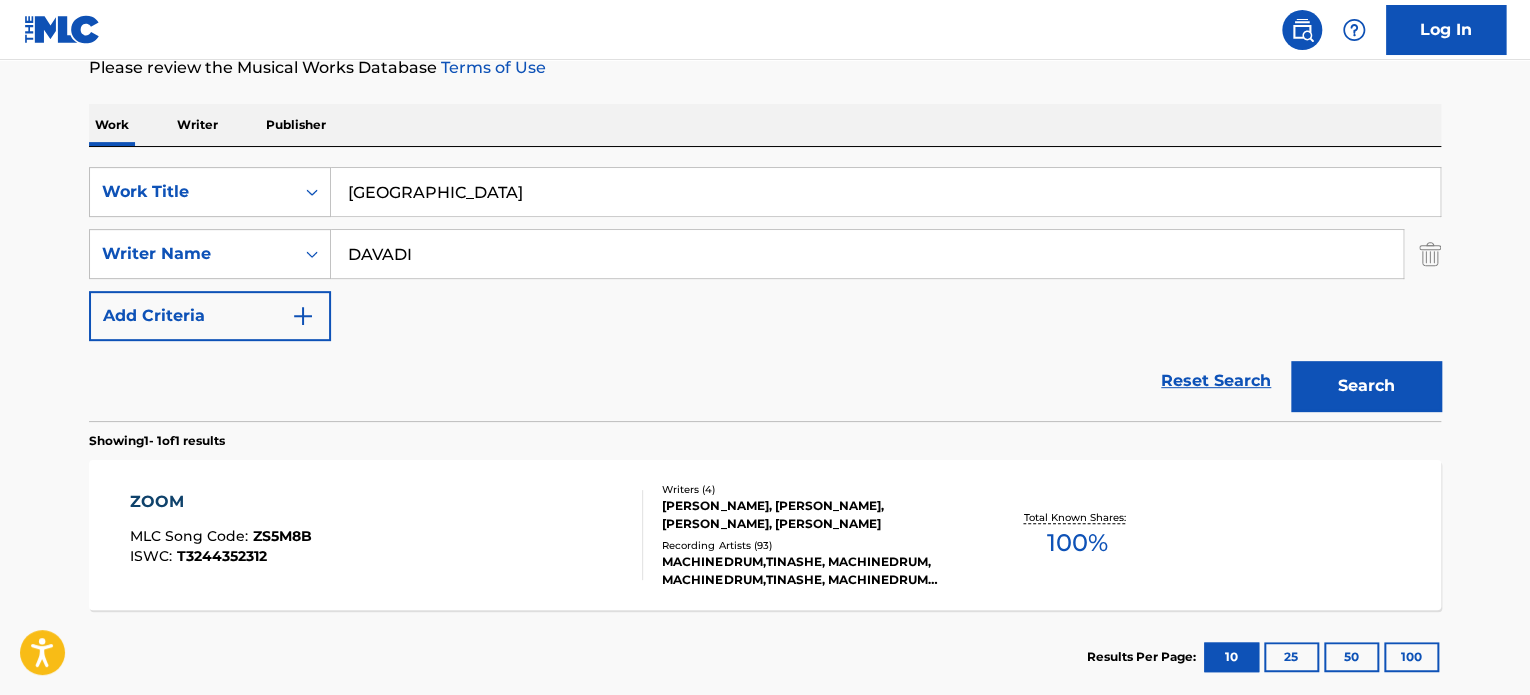 type on "DAVADI" 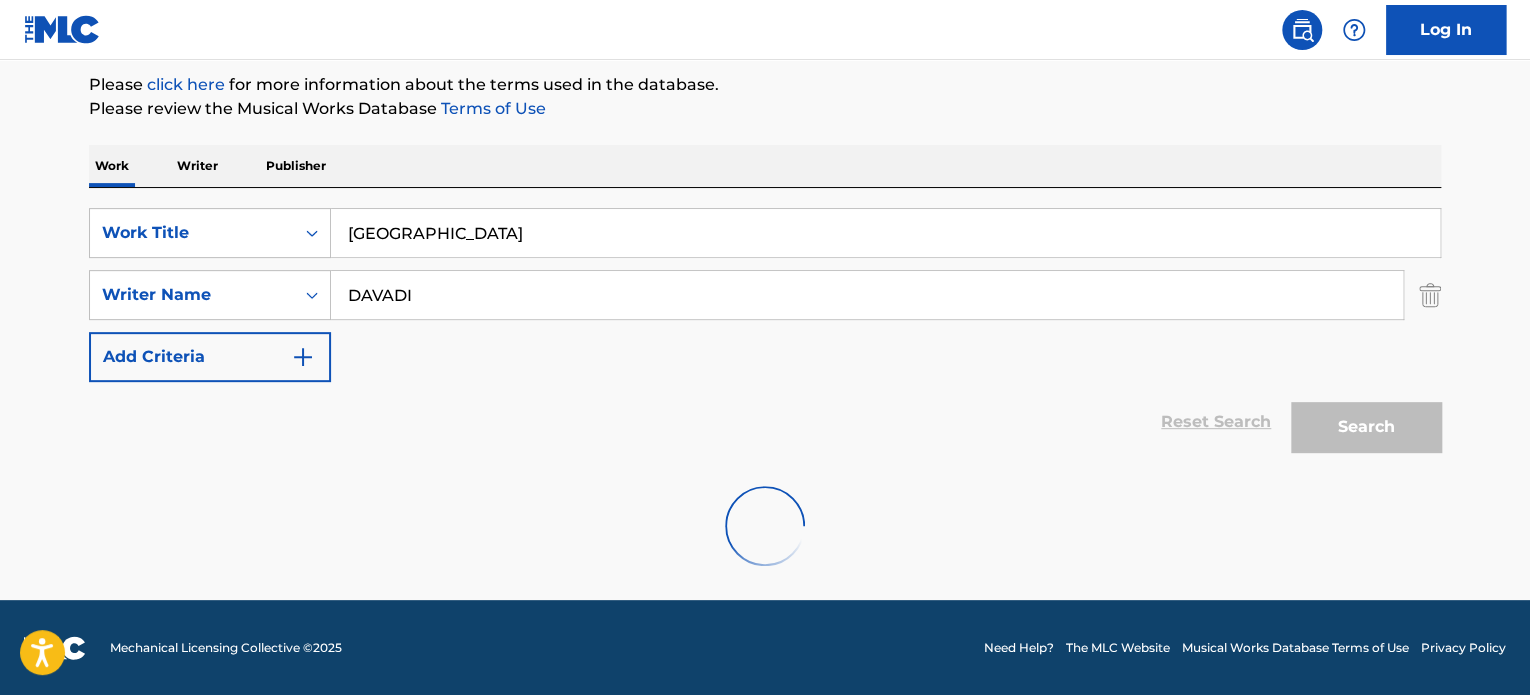 scroll, scrollTop: 278, scrollLeft: 0, axis: vertical 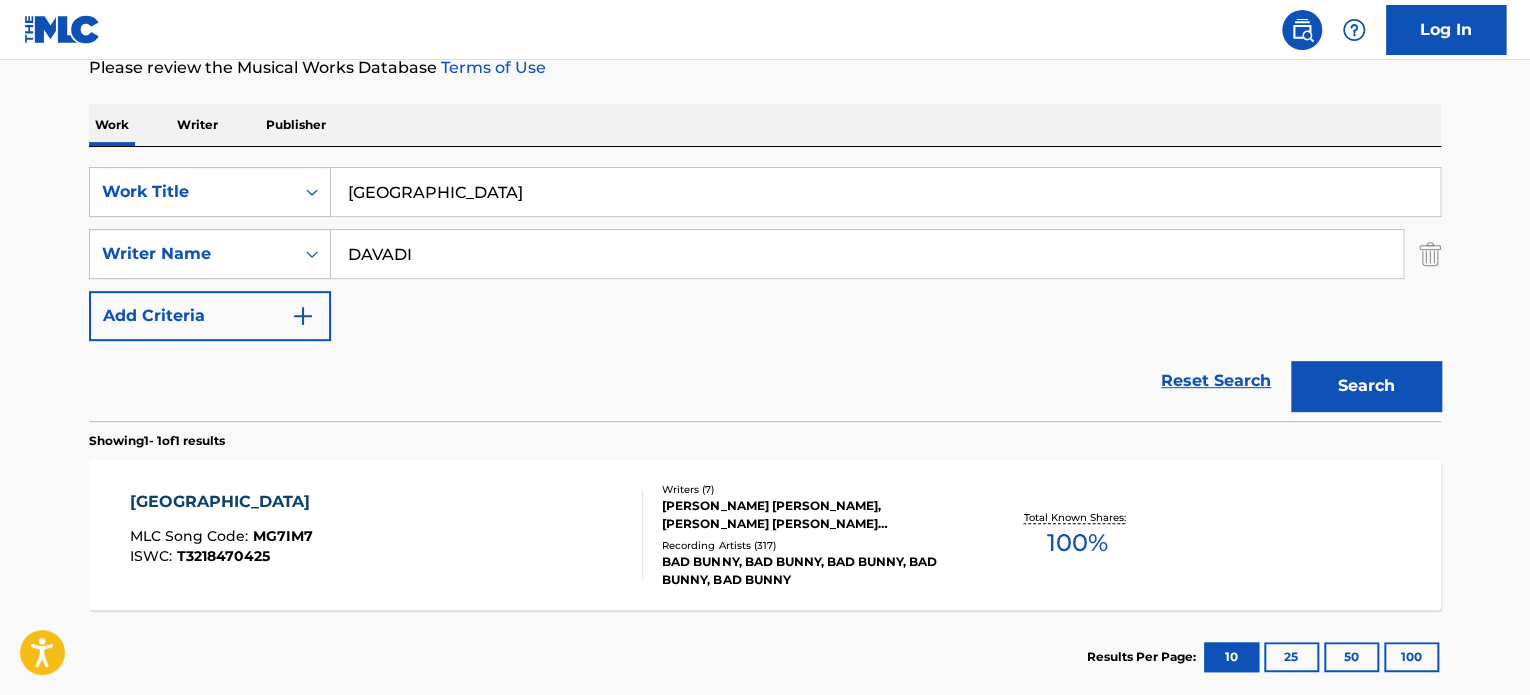 click on "MONACO MLC Song Code : MG7IM7 ISWC : T3218470425" at bounding box center (387, 535) 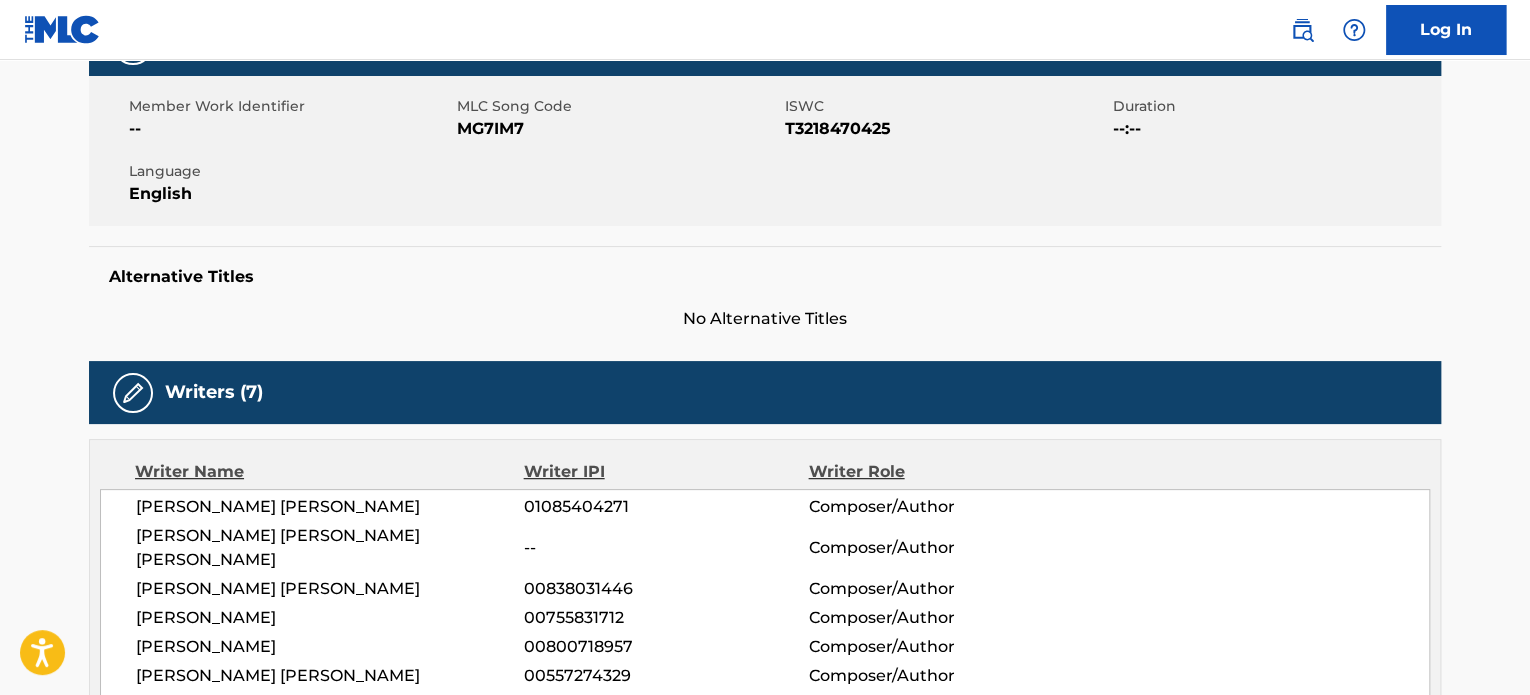 scroll, scrollTop: 300, scrollLeft: 0, axis: vertical 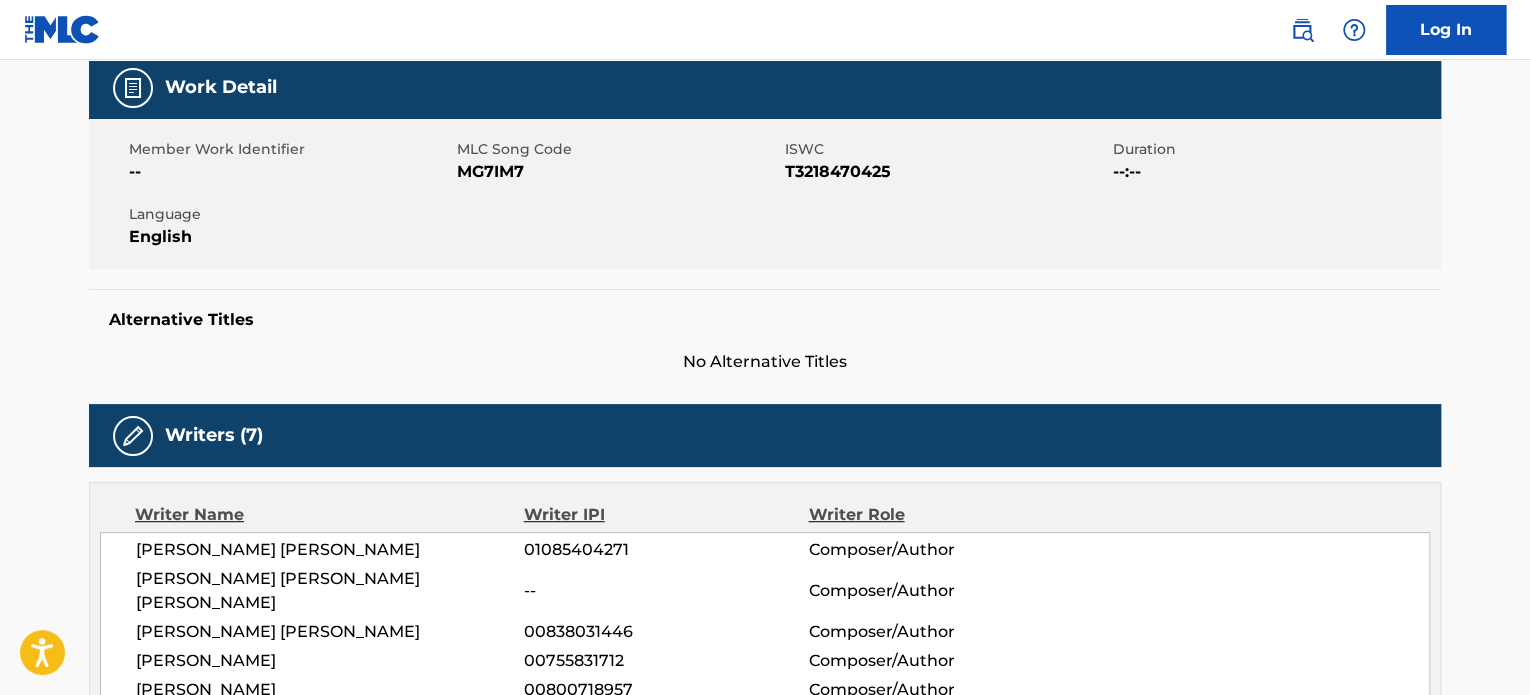 click on "T3218470425" at bounding box center (946, 172) 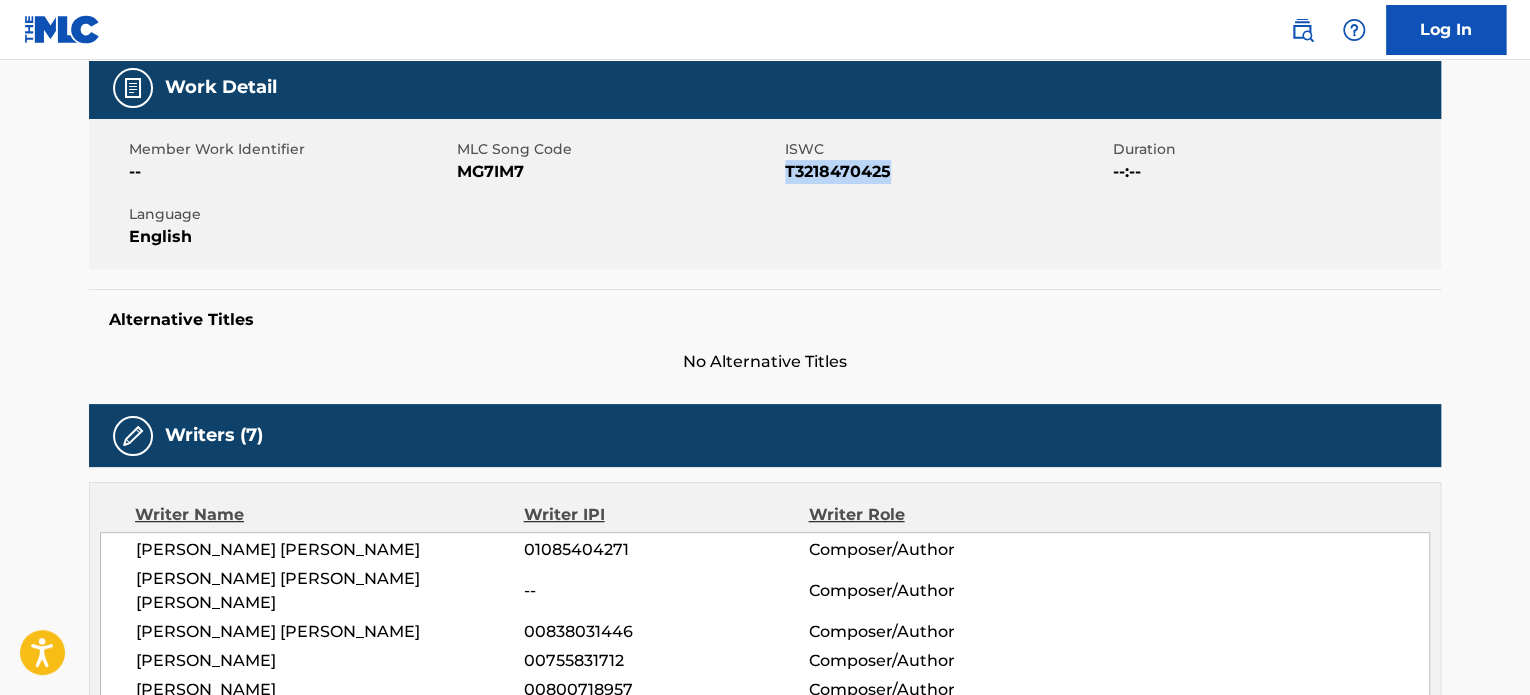 click on "T3218470425" at bounding box center [946, 172] 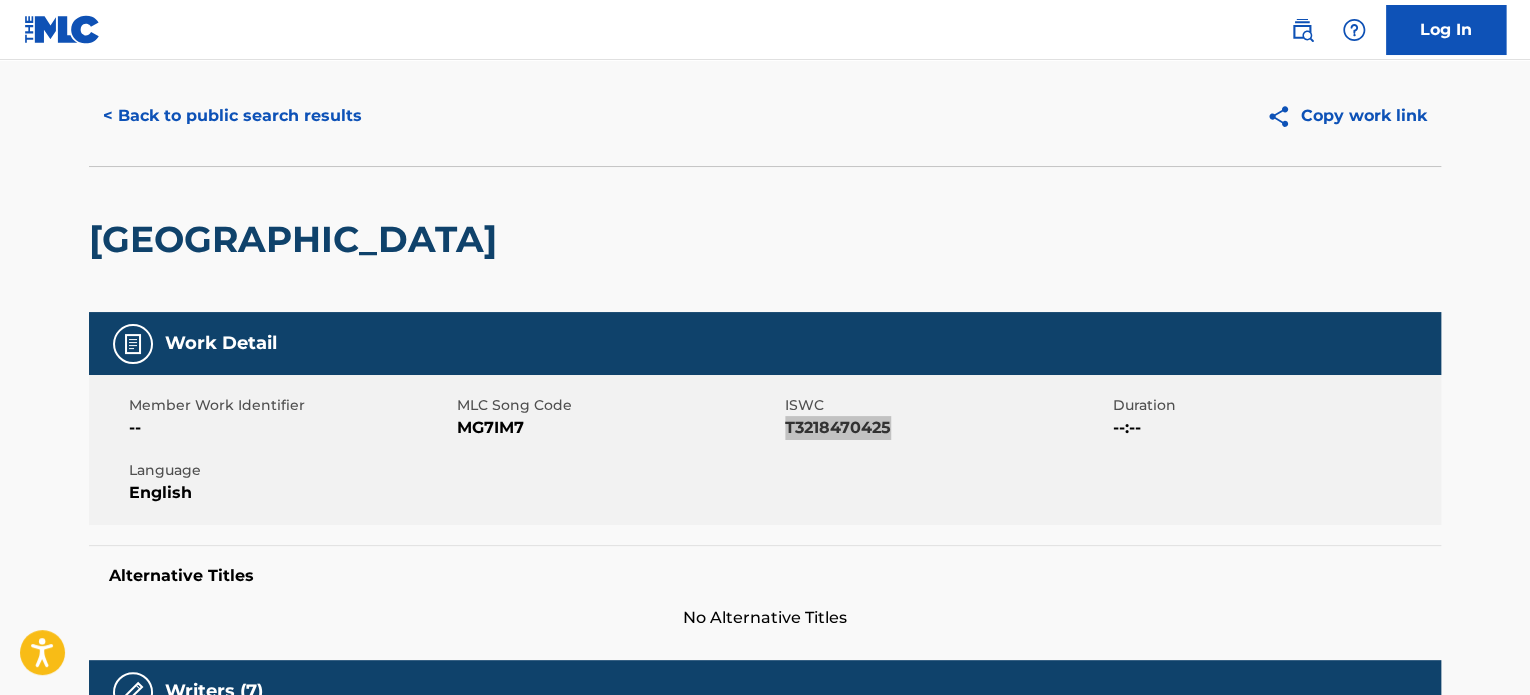 scroll, scrollTop: 0, scrollLeft: 0, axis: both 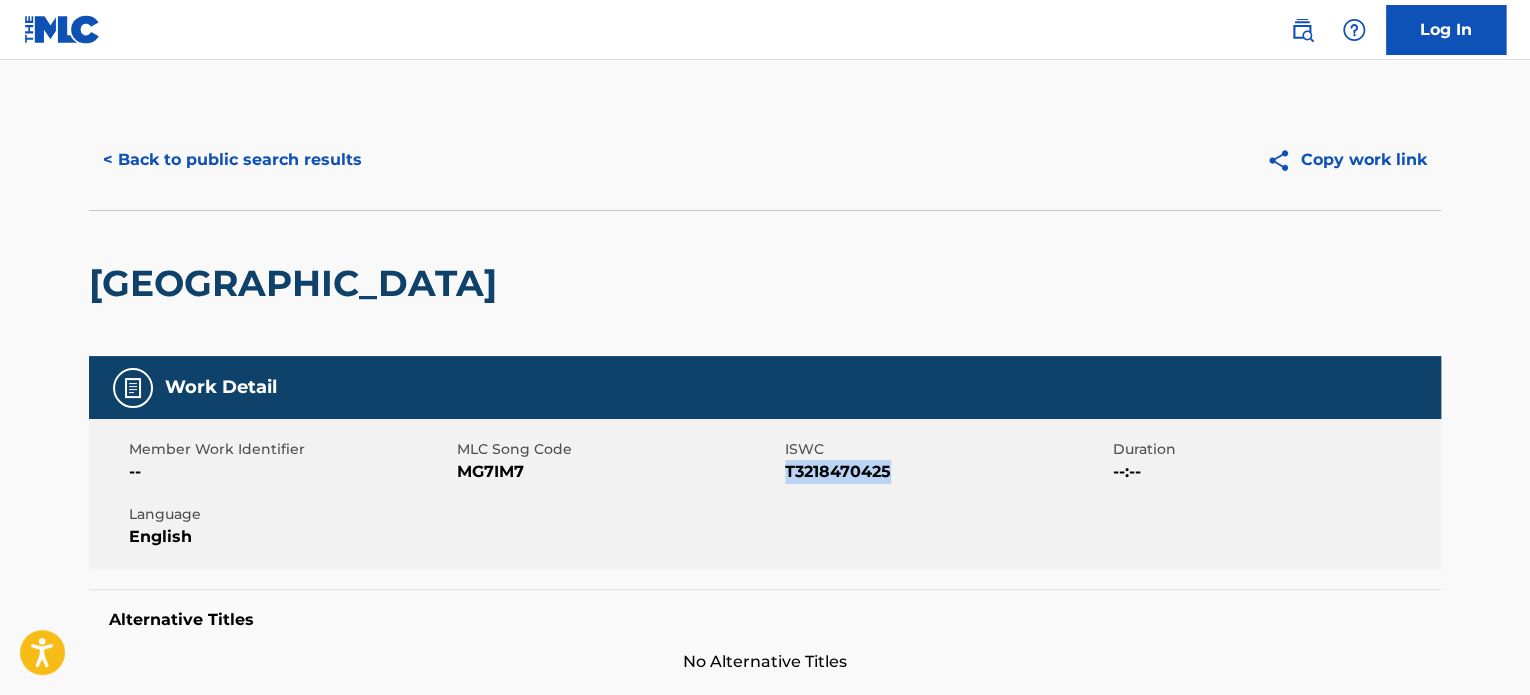 click on "< Back to public search results" at bounding box center (232, 160) 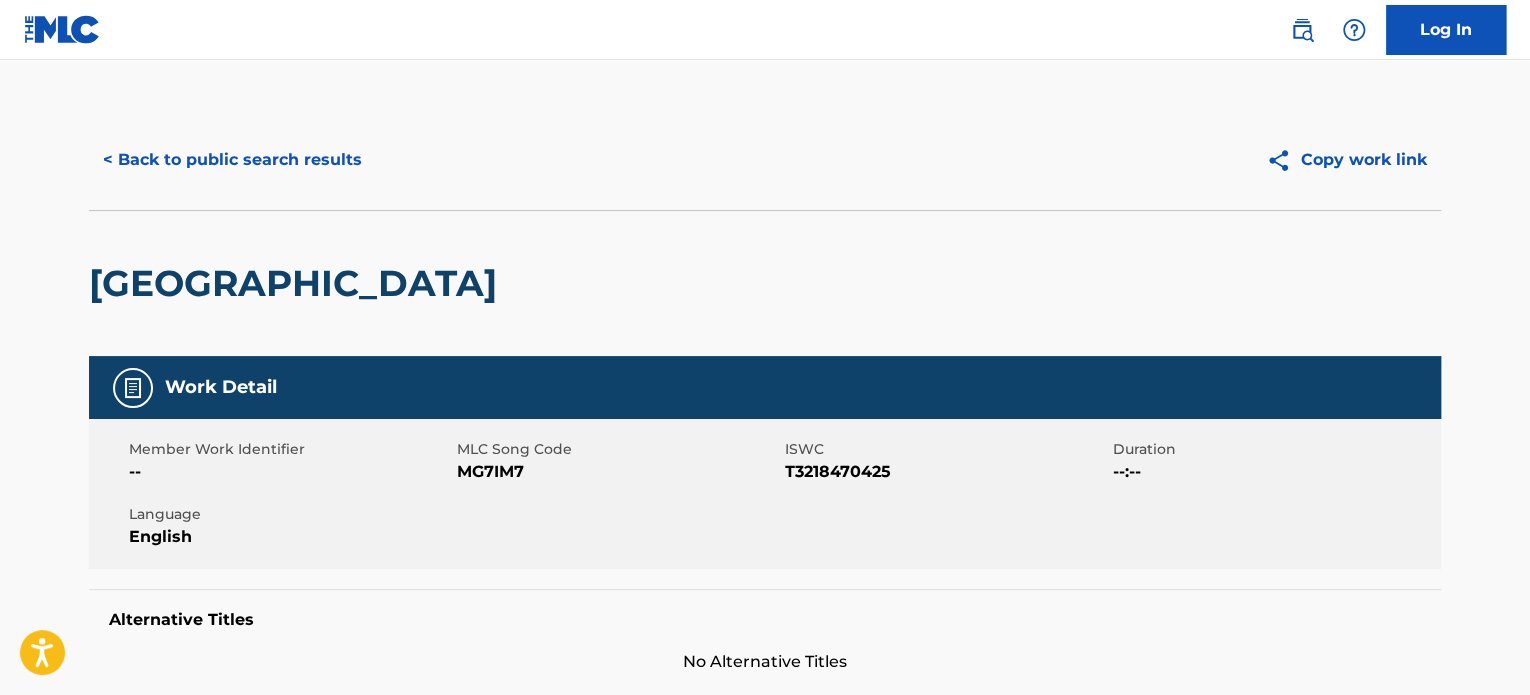 scroll, scrollTop: 278, scrollLeft: 0, axis: vertical 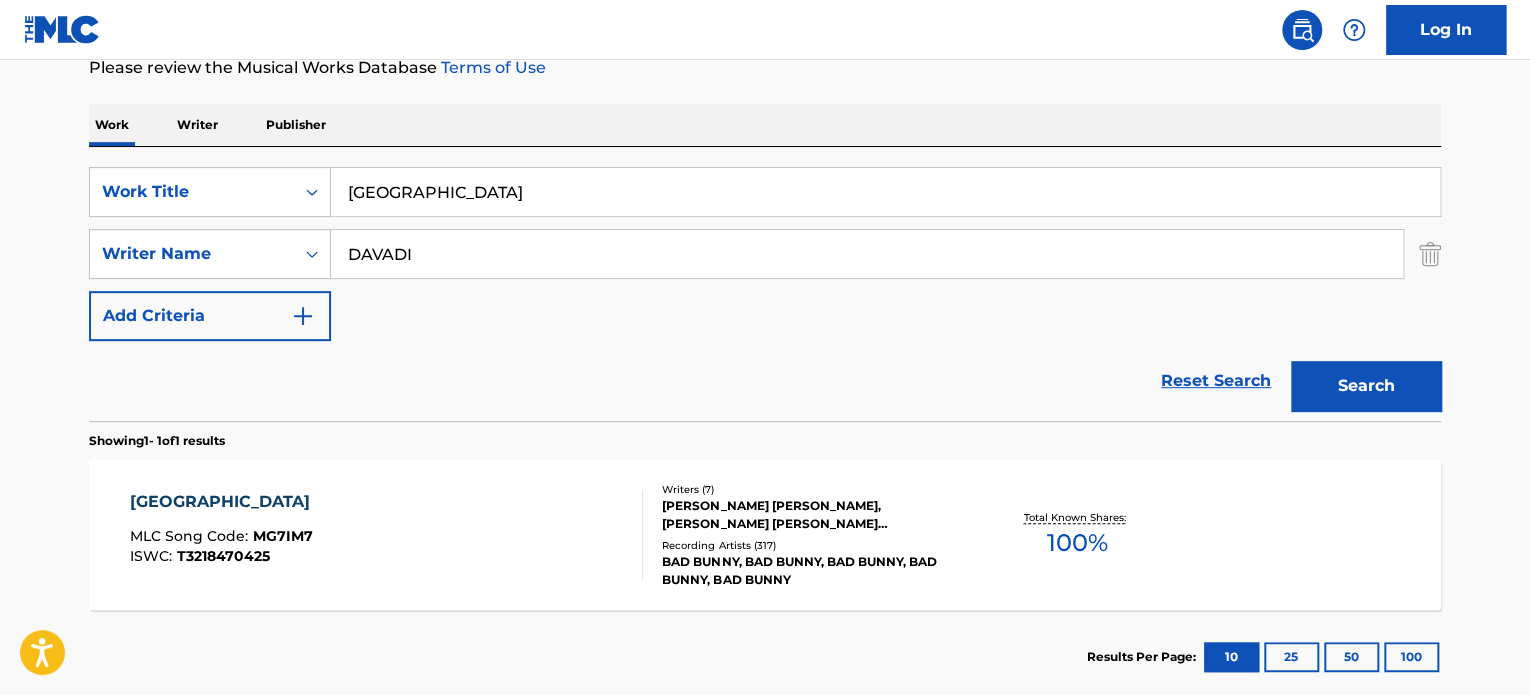 click on "[GEOGRAPHIC_DATA]" at bounding box center (885, 192) 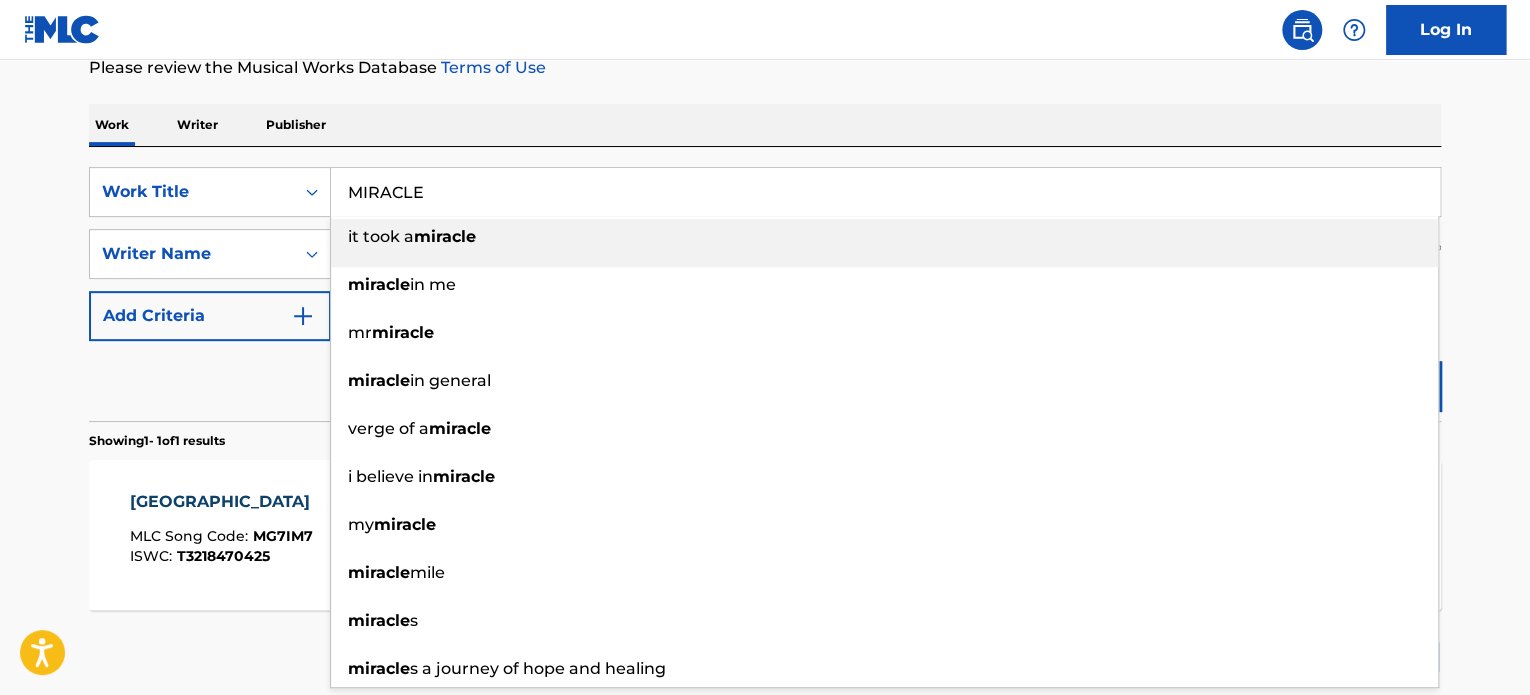 type on "MIRACLE" 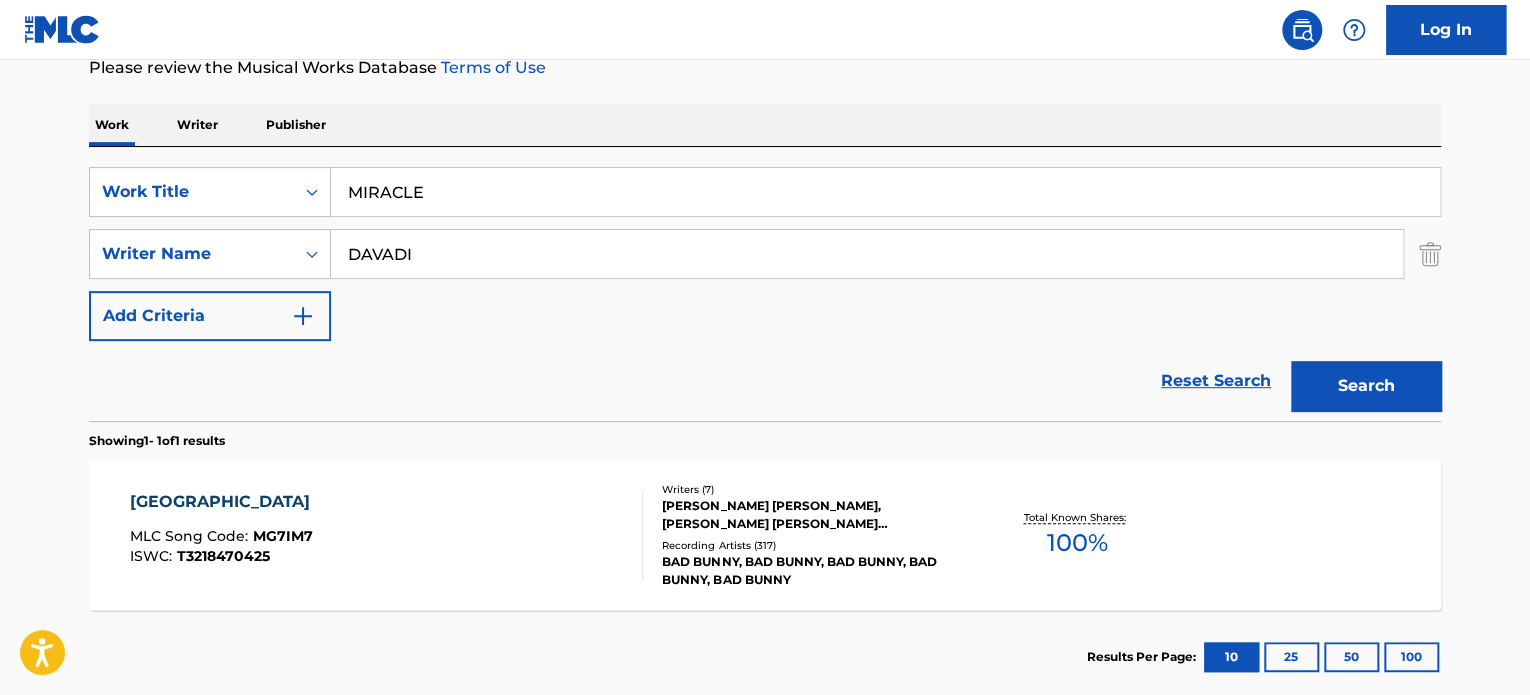 click on "SearchWithCriteria0729b92f-3c11-4dde-b2e7-5dd6b03534d3 Work Title MIRACLE SearchWithCriteriae90df611-cff8-49db-a7d7-6abee17d7ced Writer Name DAVADI Add Criteria Reset Search Search" at bounding box center (765, 284) 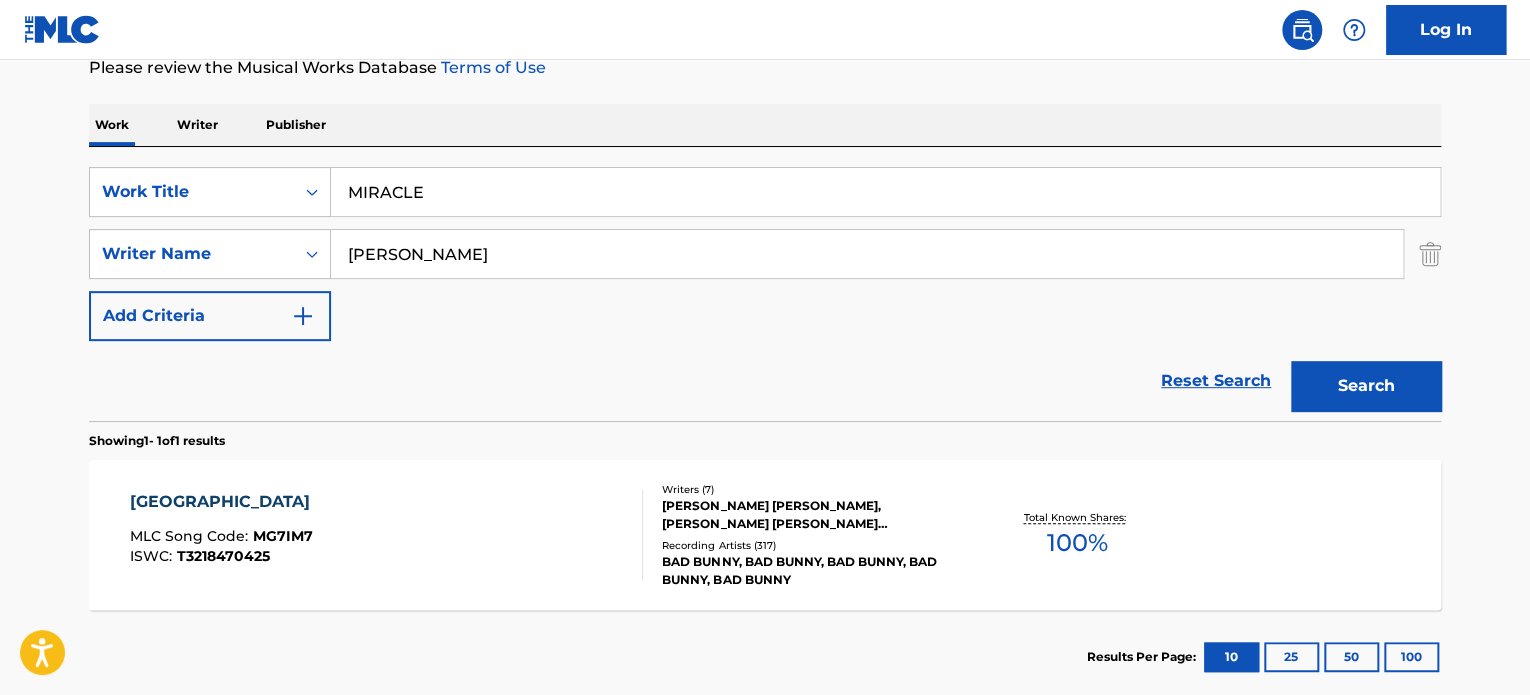 type on "[PERSON_NAME]" 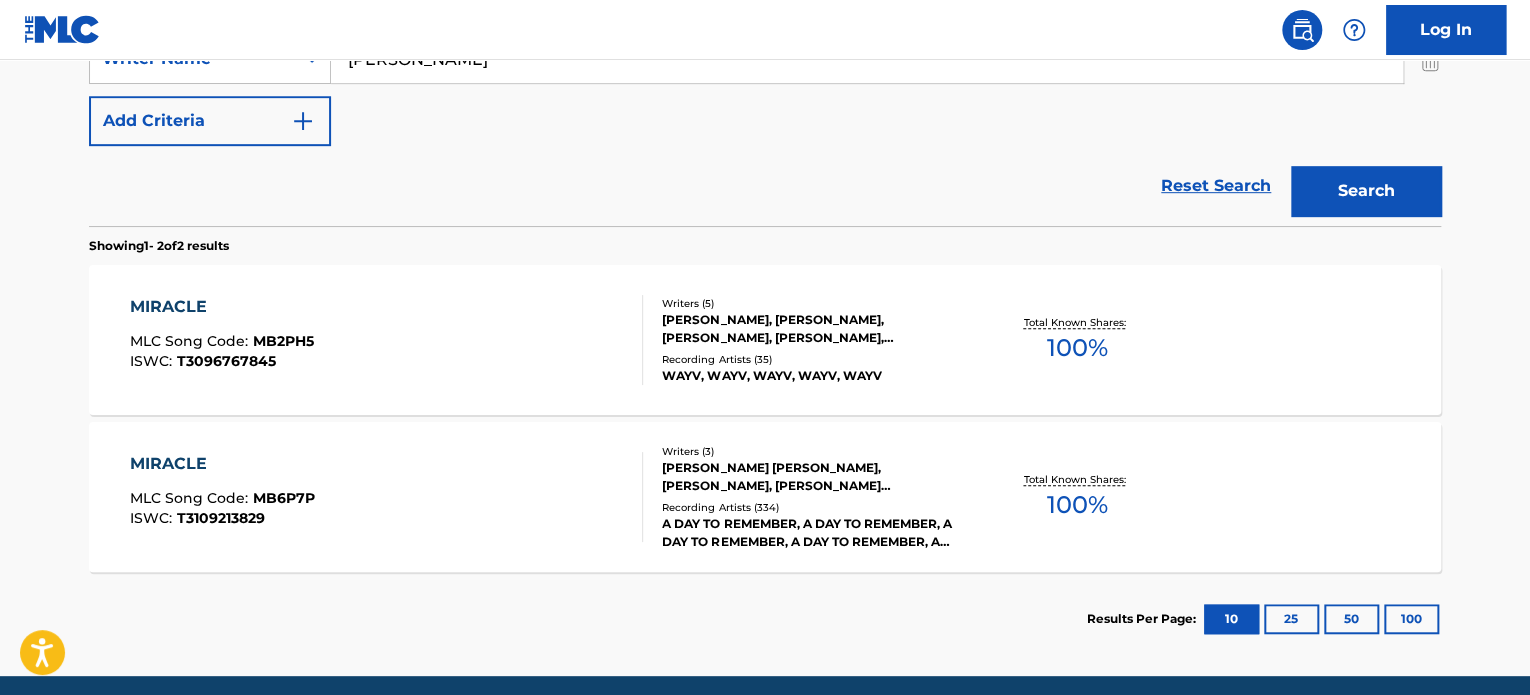 scroll, scrollTop: 478, scrollLeft: 0, axis: vertical 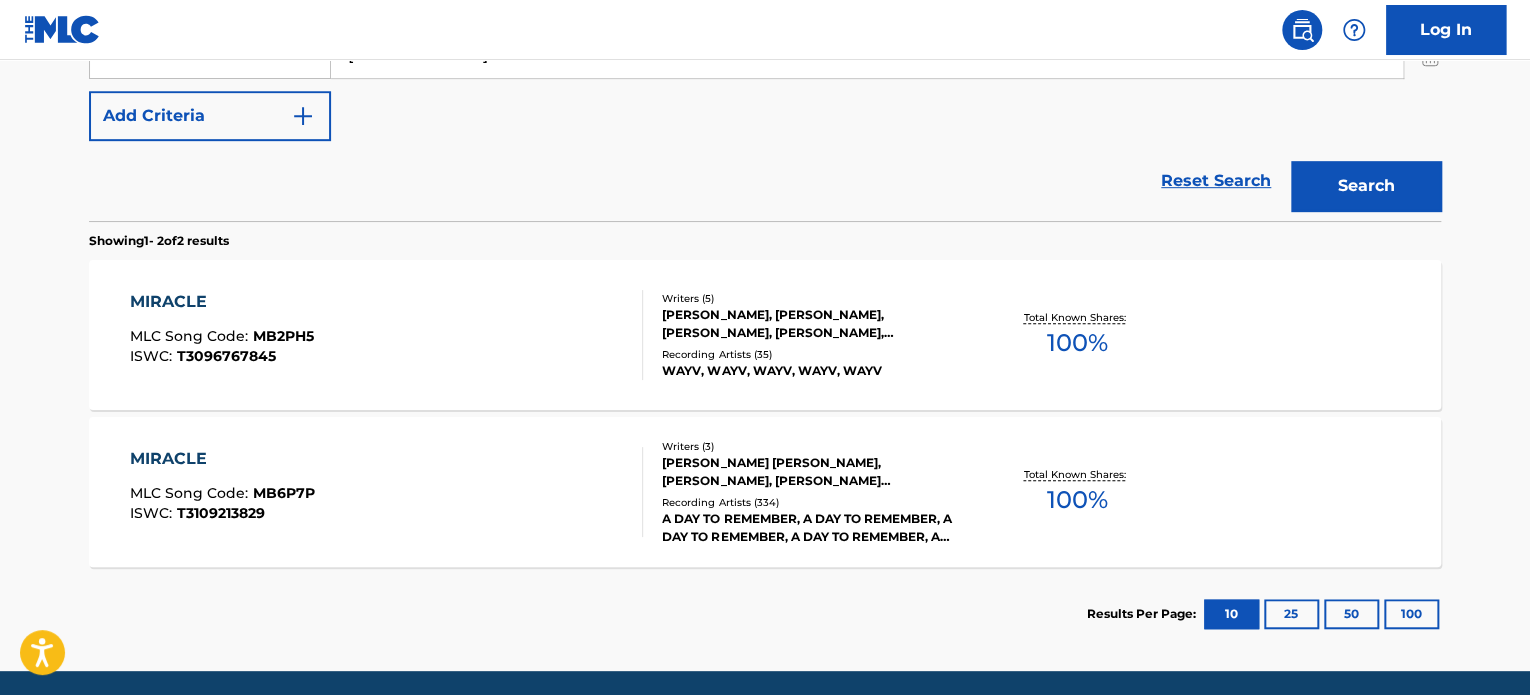 click on "Recording Artists ( 334 )" at bounding box center (813, 502) 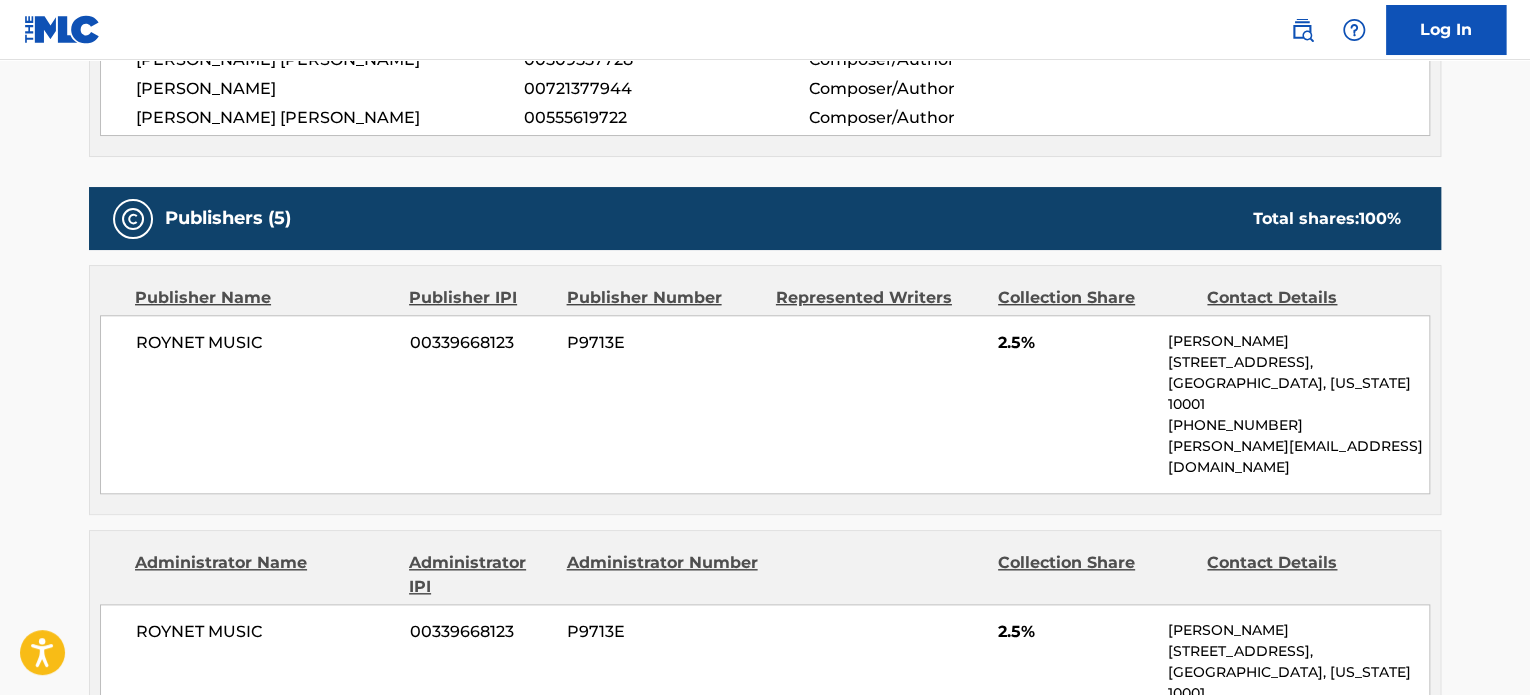 scroll, scrollTop: 300, scrollLeft: 0, axis: vertical 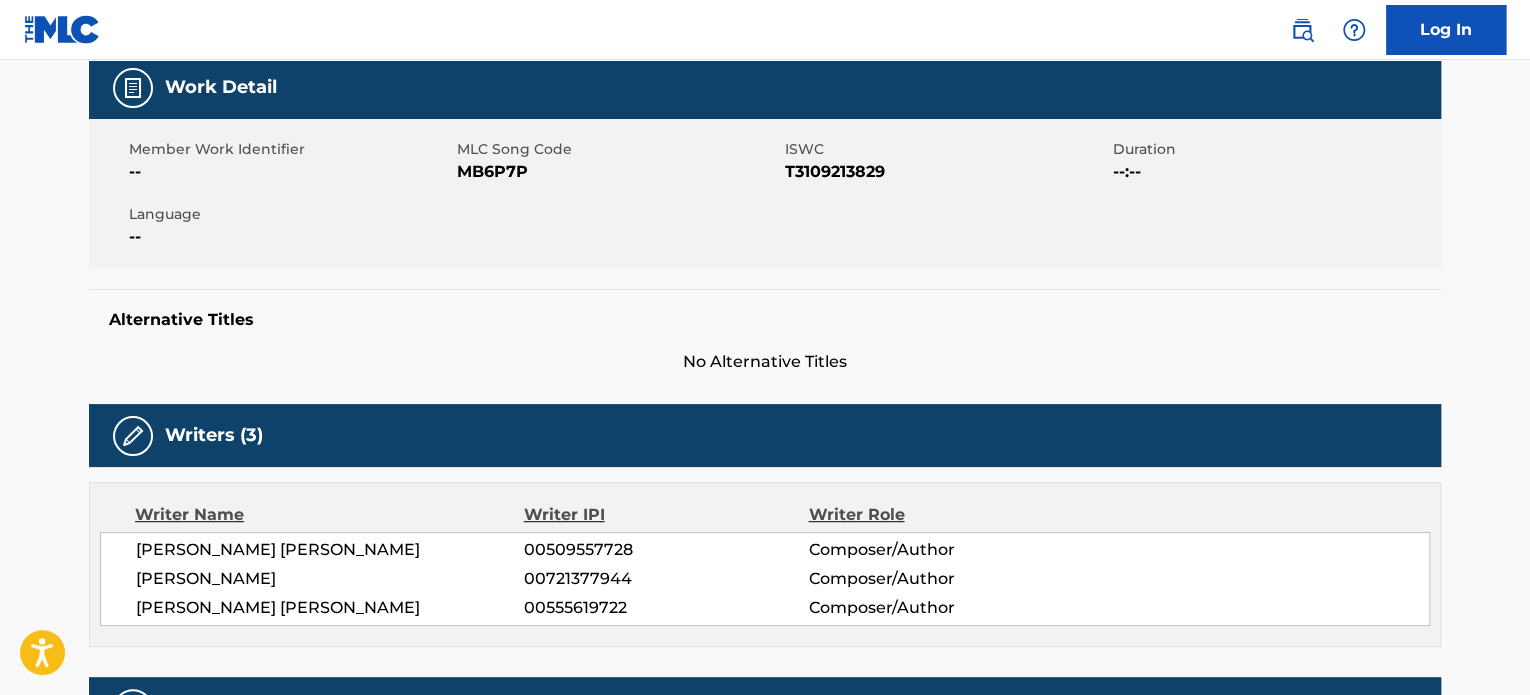 click on "T3109213829" at bounding box center [946, 172] 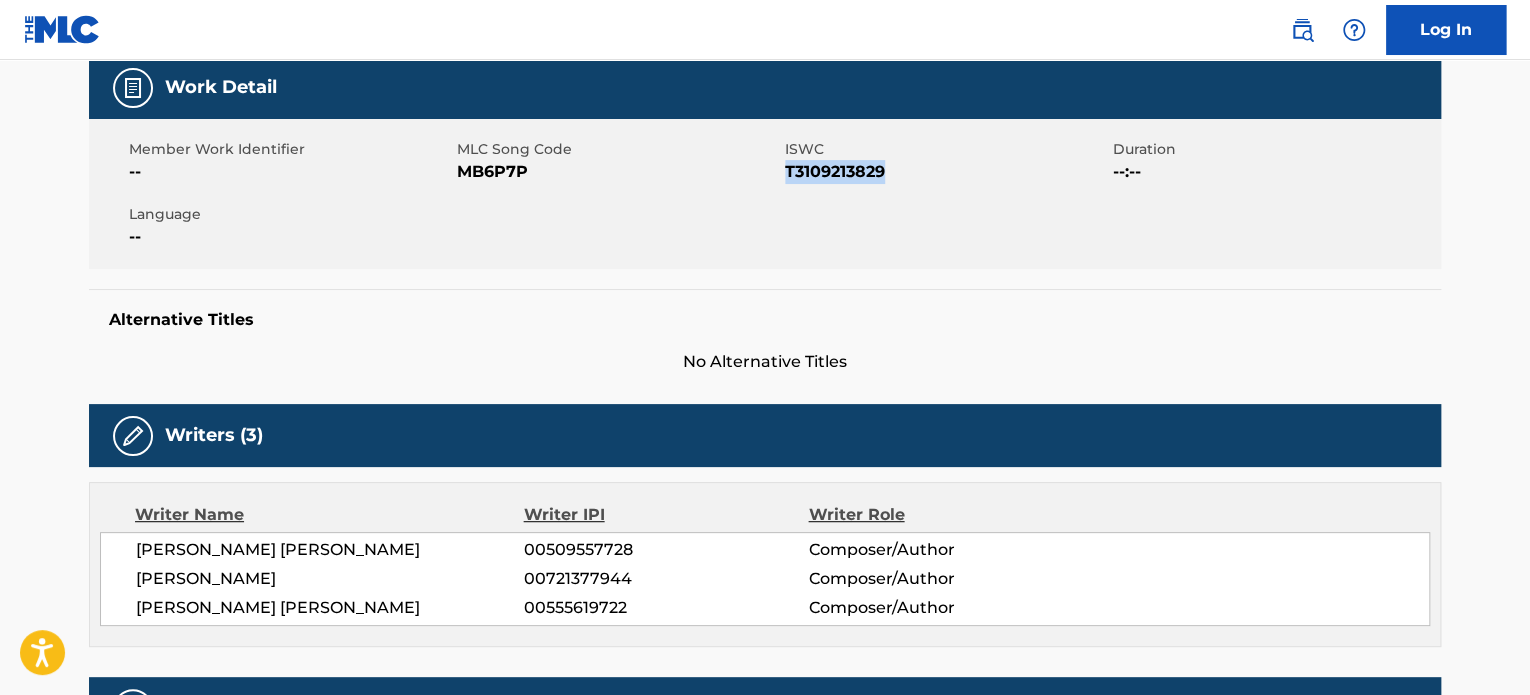 click on "T3109213829" at bounding box center (946, 172) 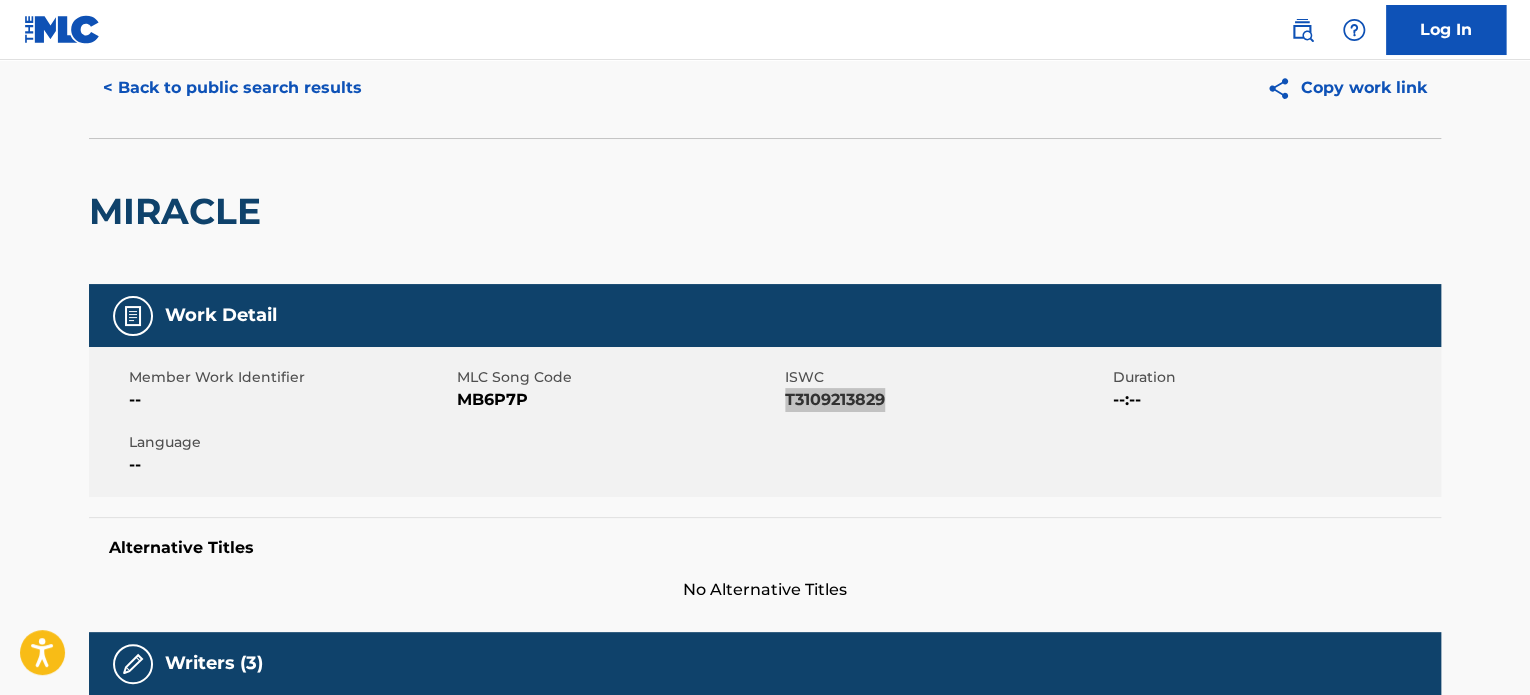 scroll, scrollTop: 0, scrollLeft: 0, axis: both 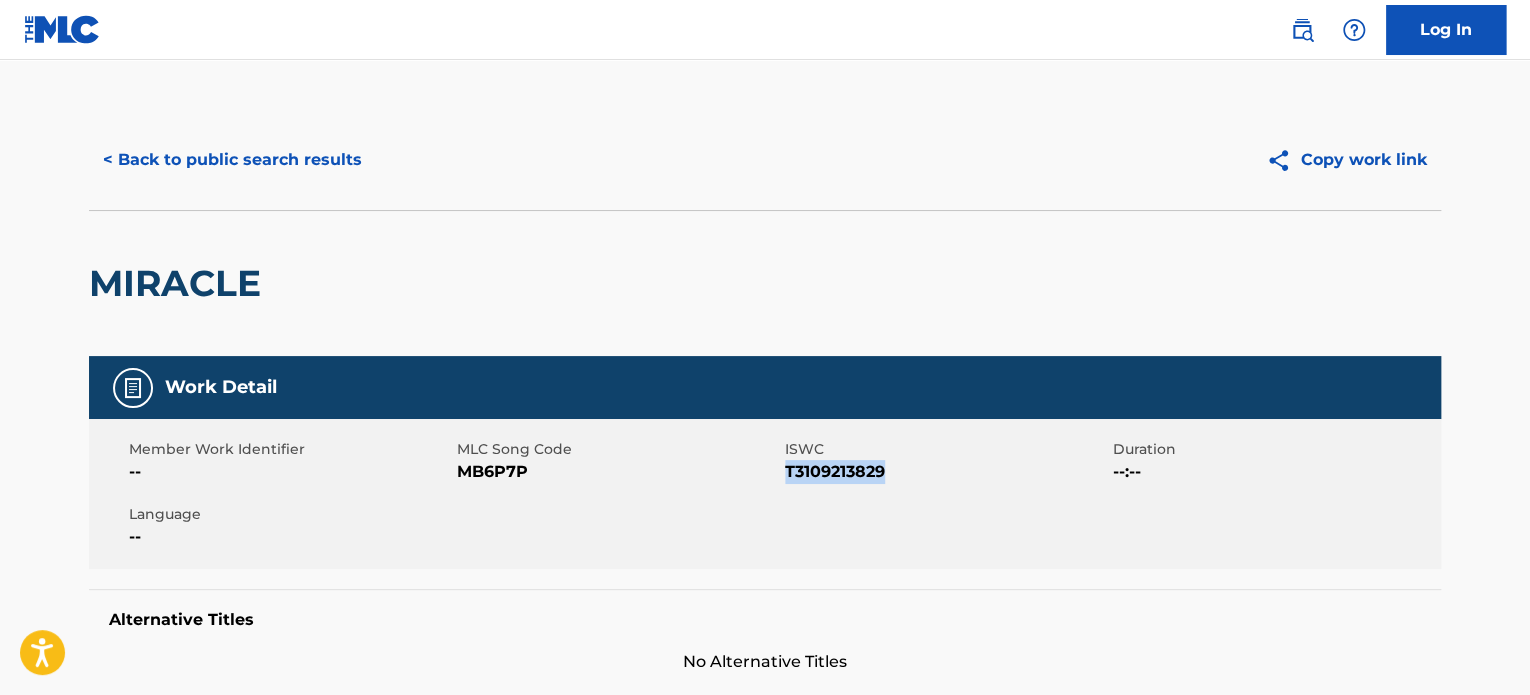 click on "< Back to public search results" at bounding box center (232, 160) 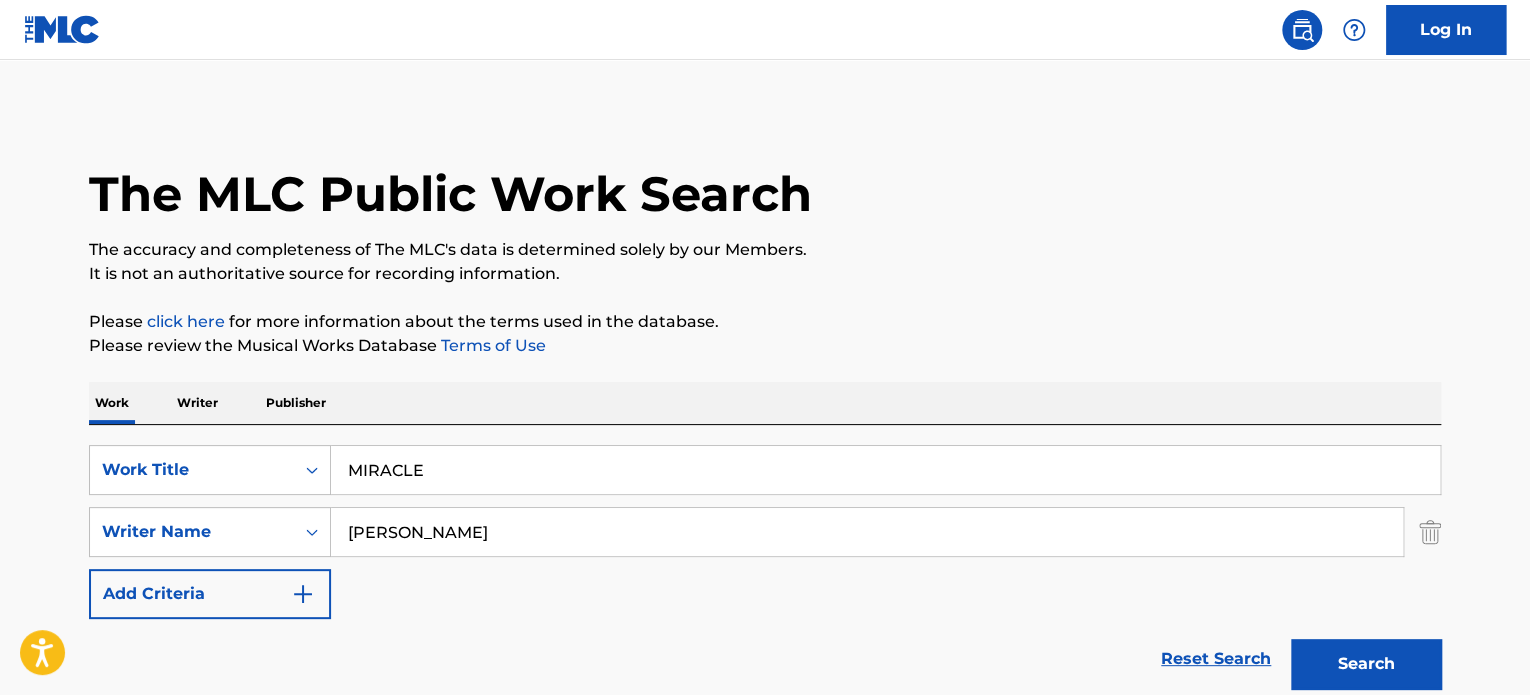 scroll, scrollTop: 435, scrollLeft: 0, axis: vertical 